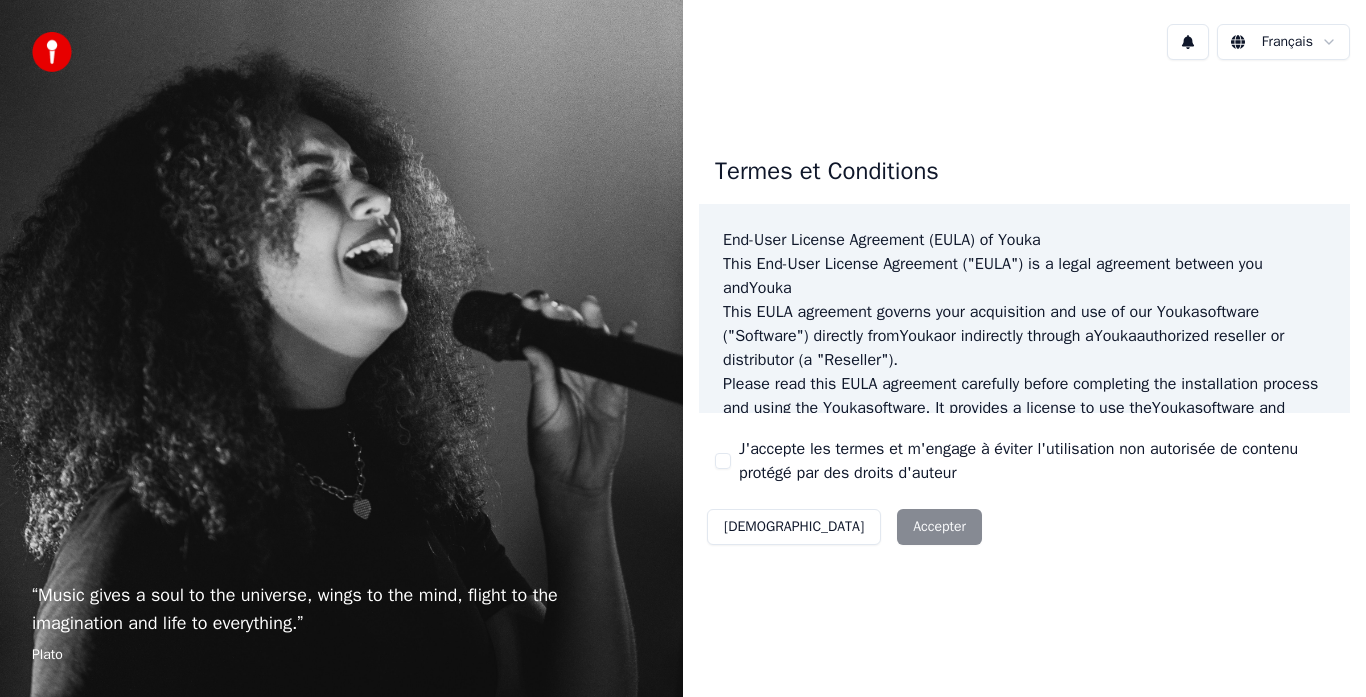 scroll, scrollTop: 0, scrollLeft: 0, axis: both 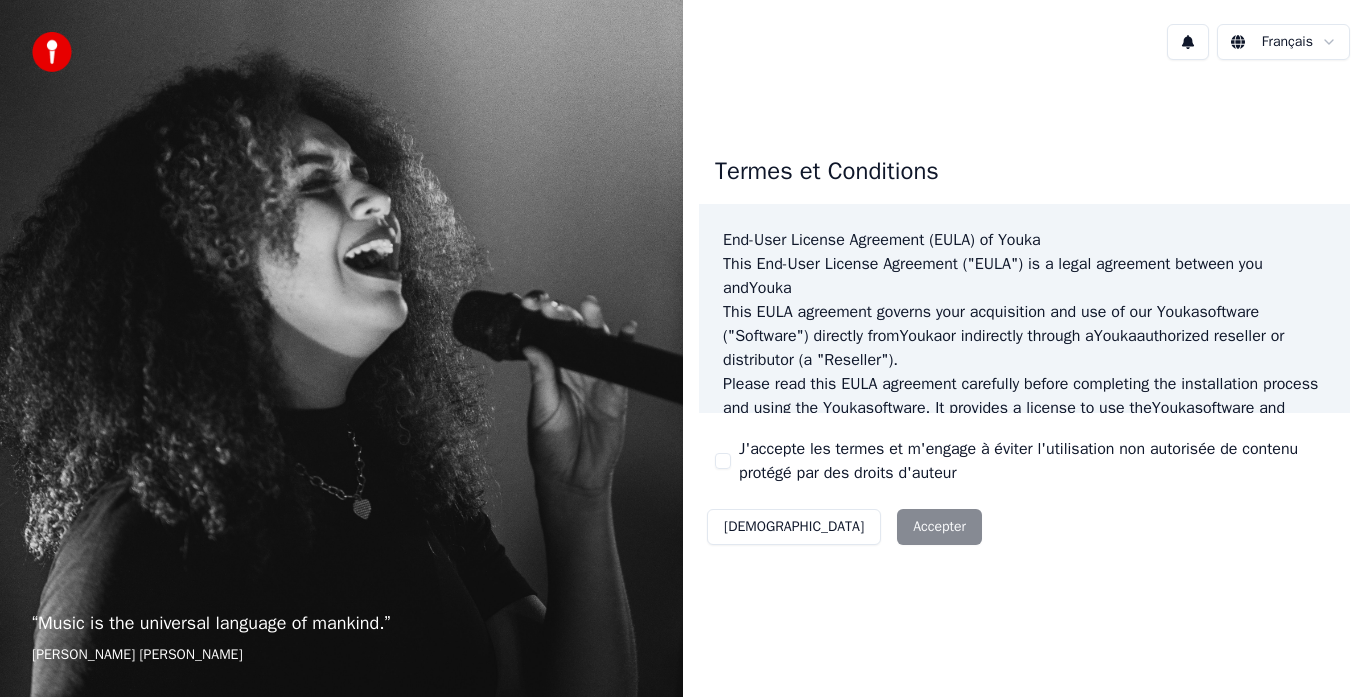 click on "Décliner Accepter" at bounding box center [844, 527] 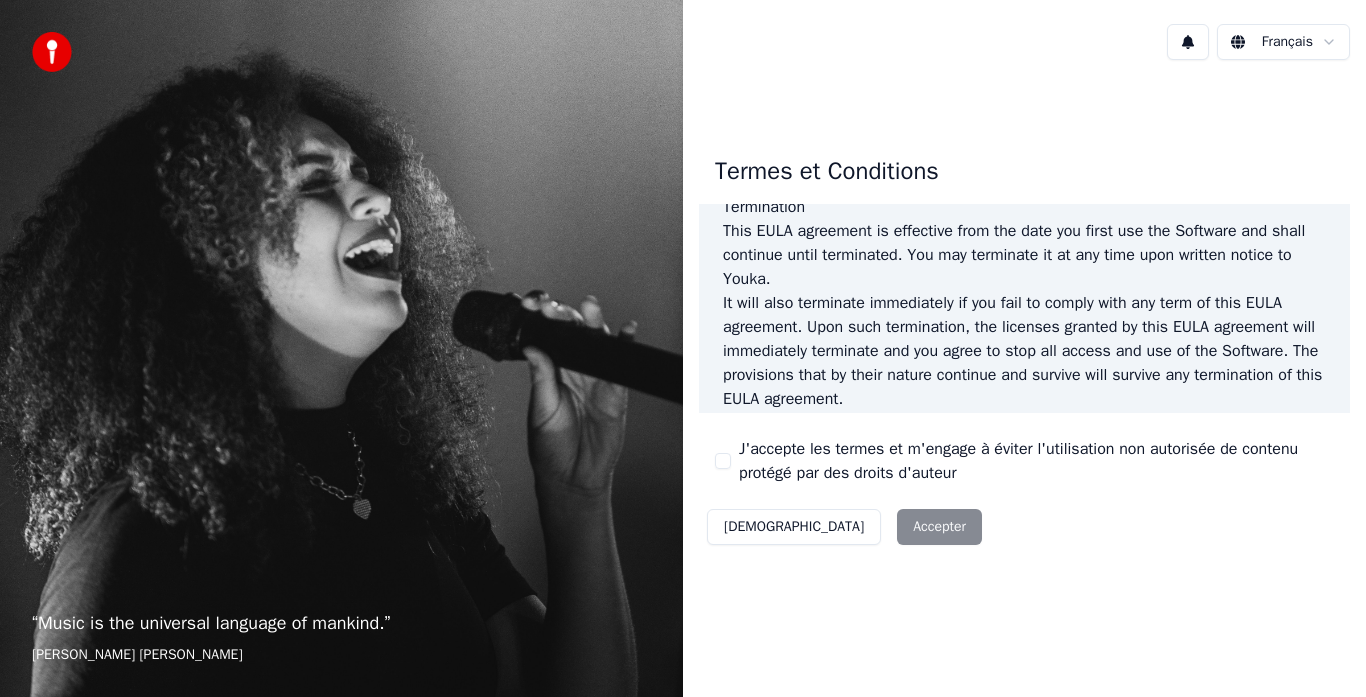 scroll, scrollTop: 1375, scrollLeft: 0, axis: vertical 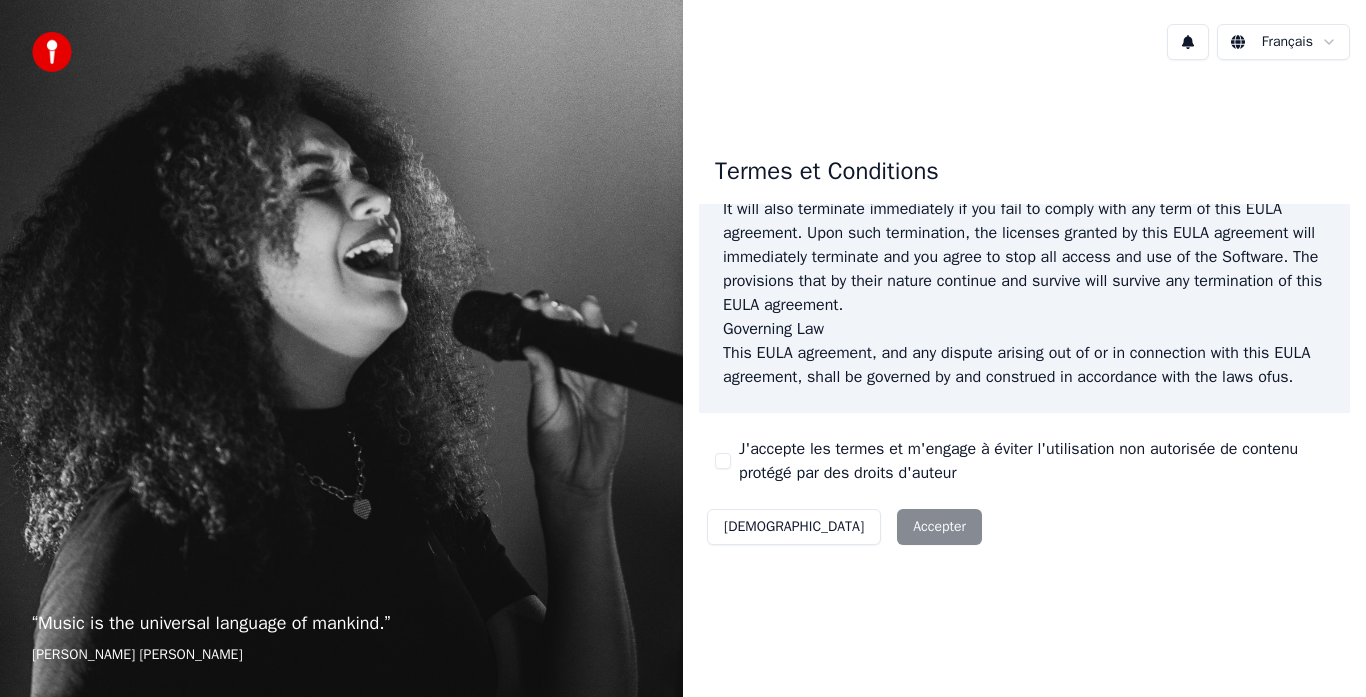 click on "Décliner Accepter" at bounding box center [844, 527] 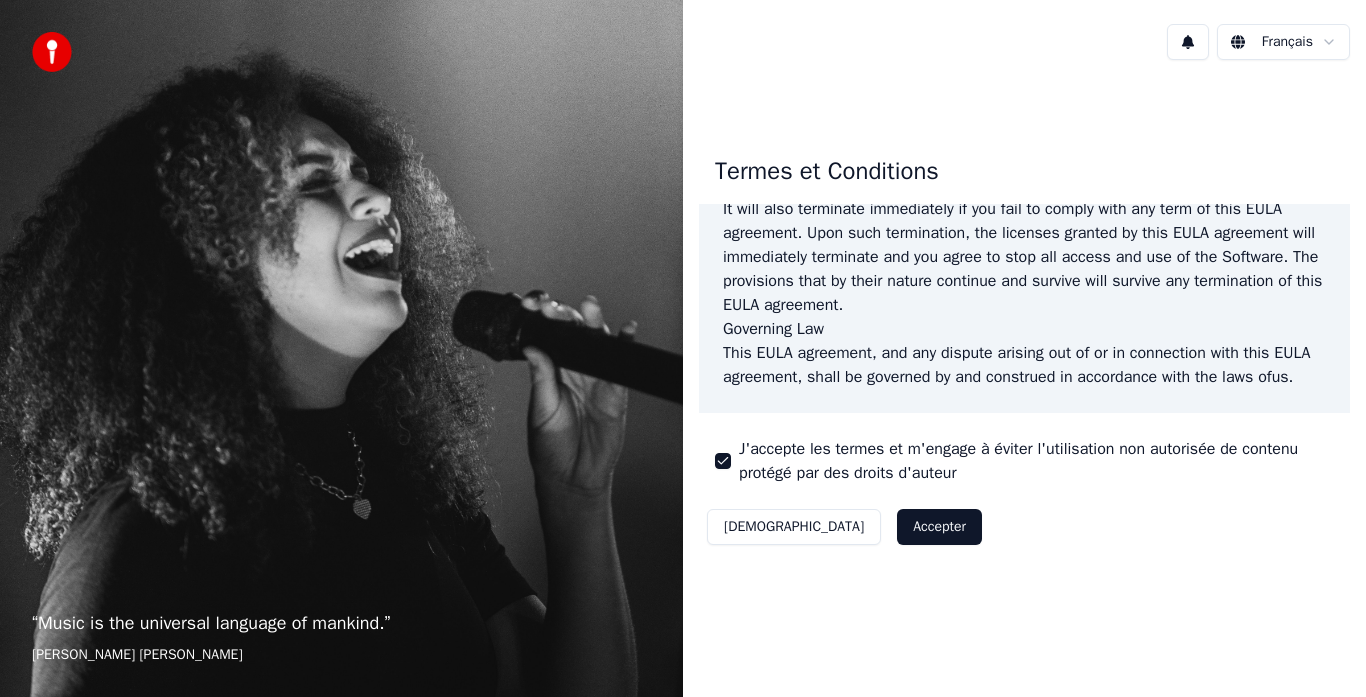 click on "Accepter" at bounding box center [939, 527] 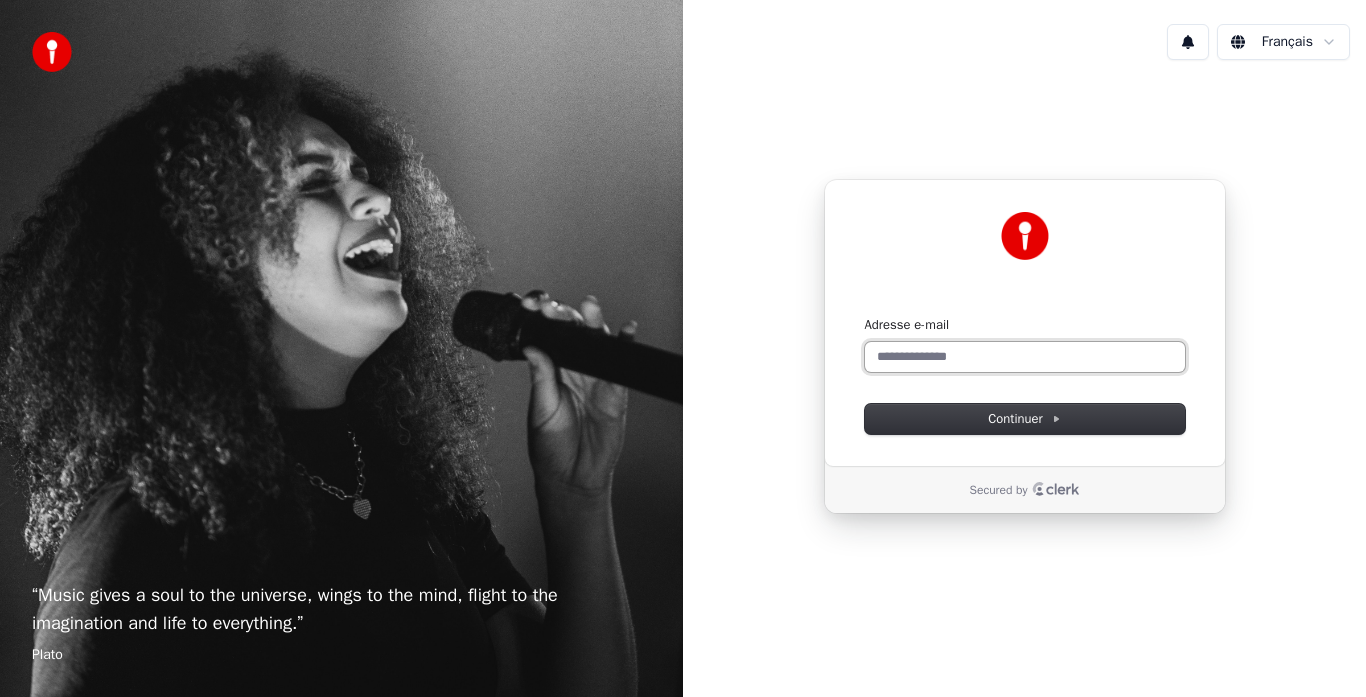 click on "Adresse e-mail" at bounding box center [1025, 357] 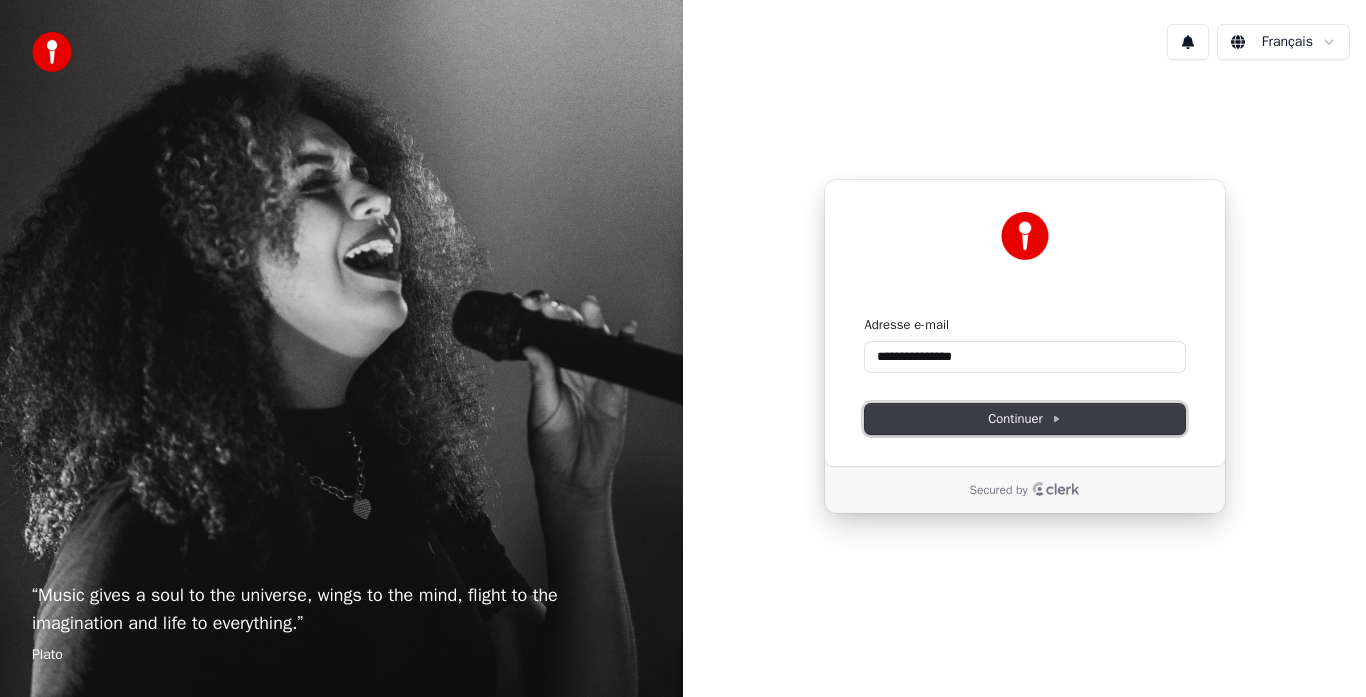 click on "Continuer" at bounding box center [1024, 419] 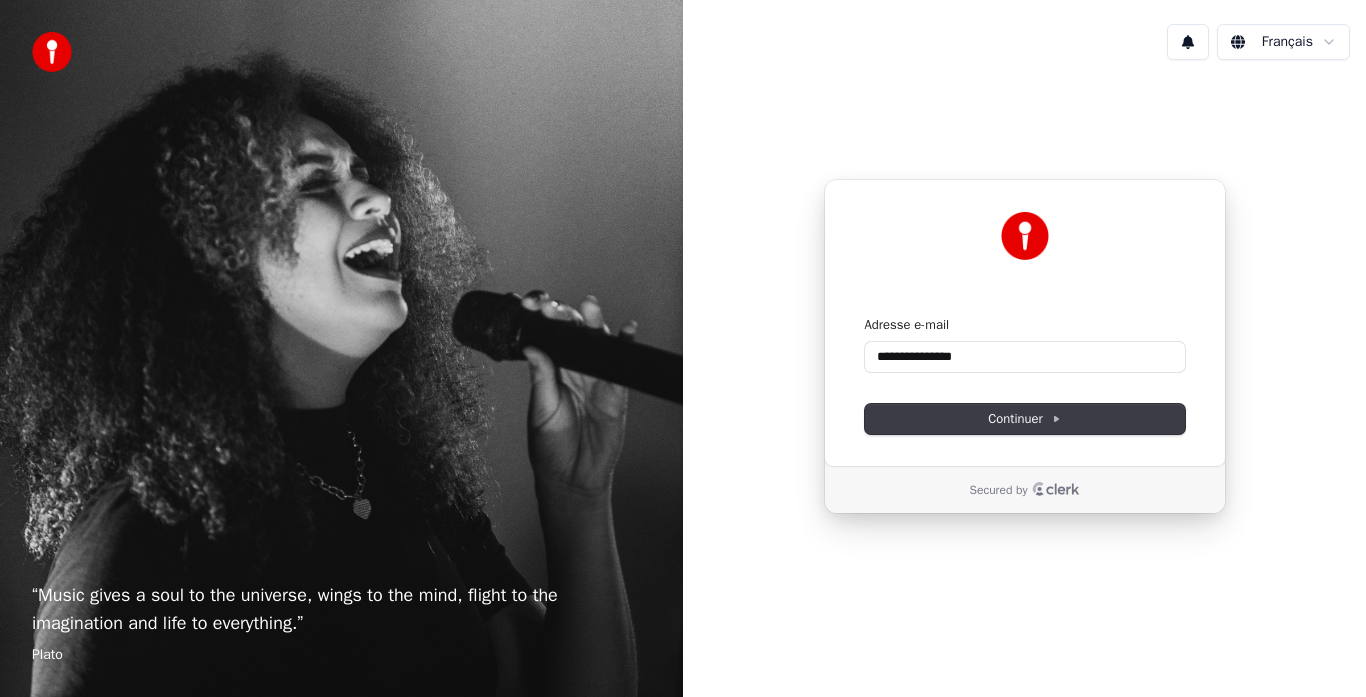 type on "**********" 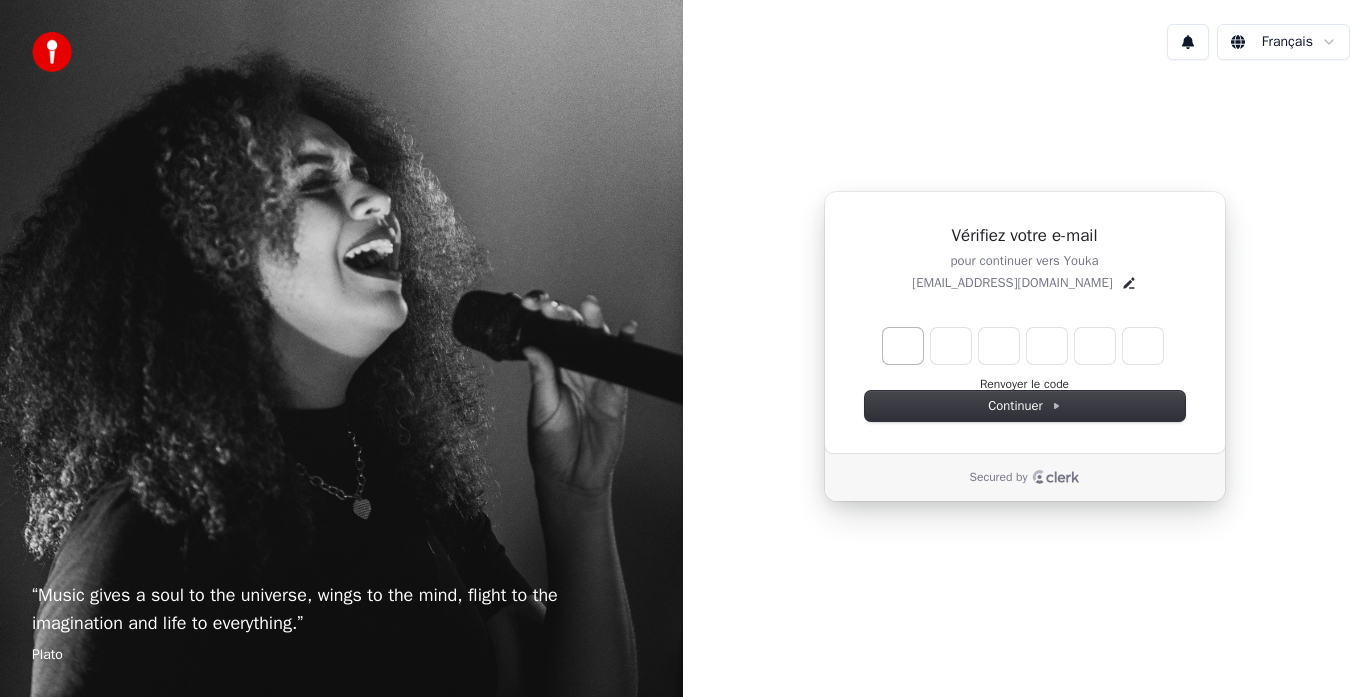 type on "*" 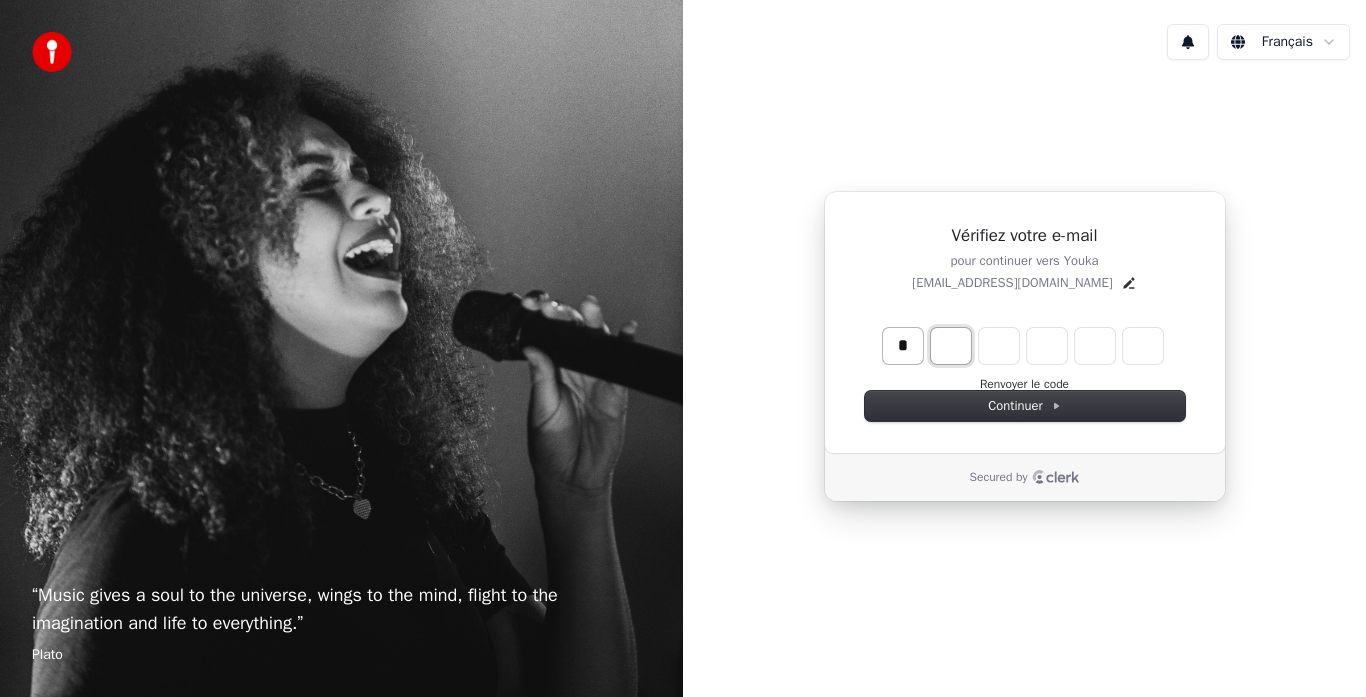 type on "*" 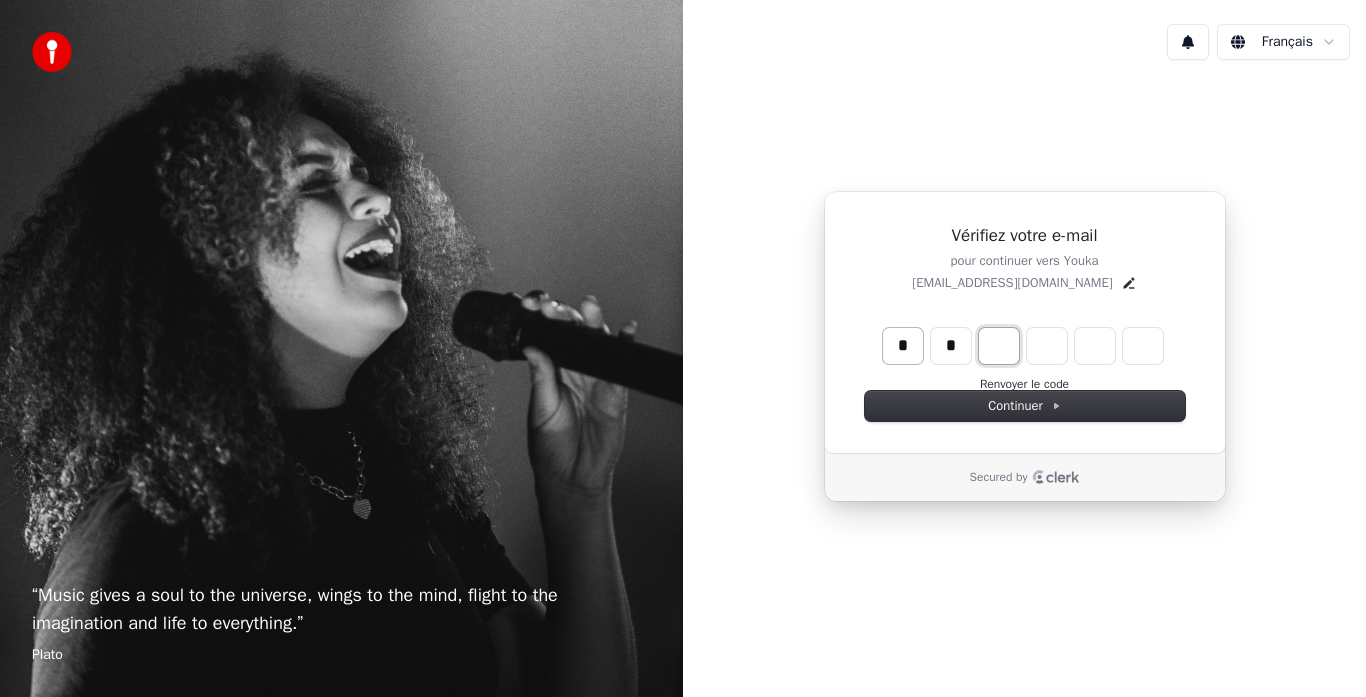 type on "**" 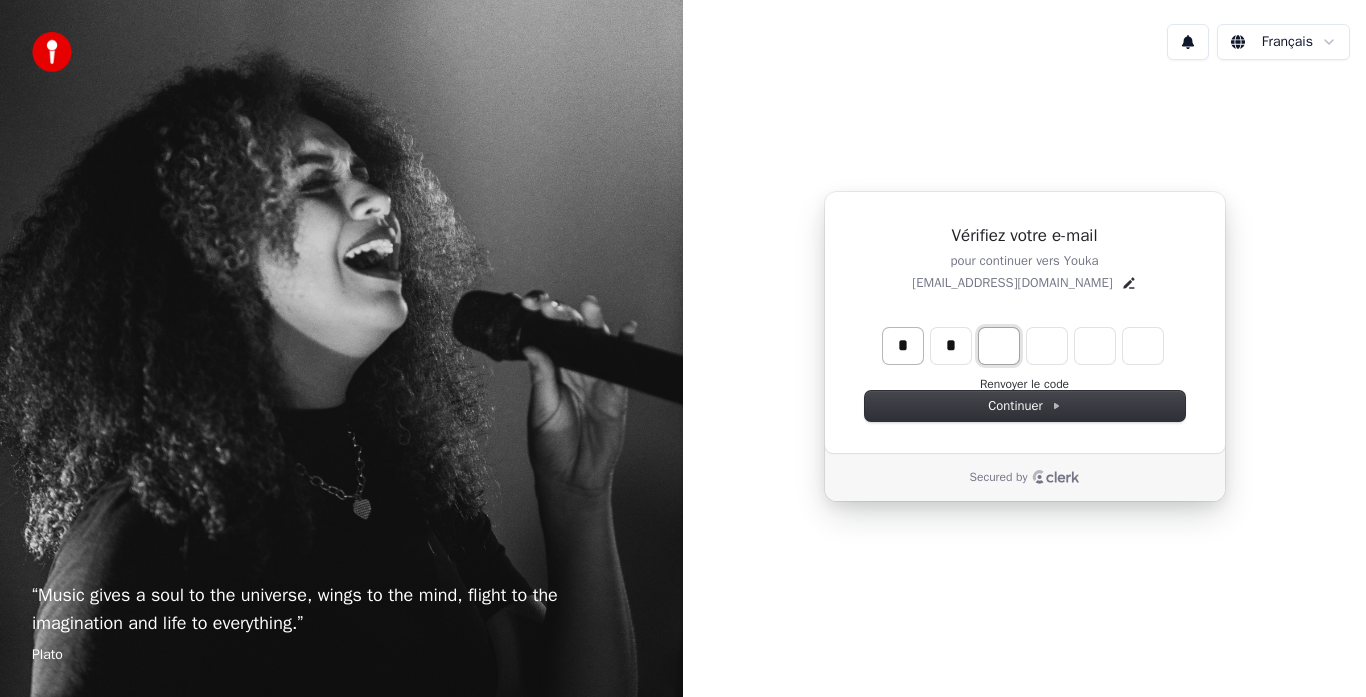 type on "*" 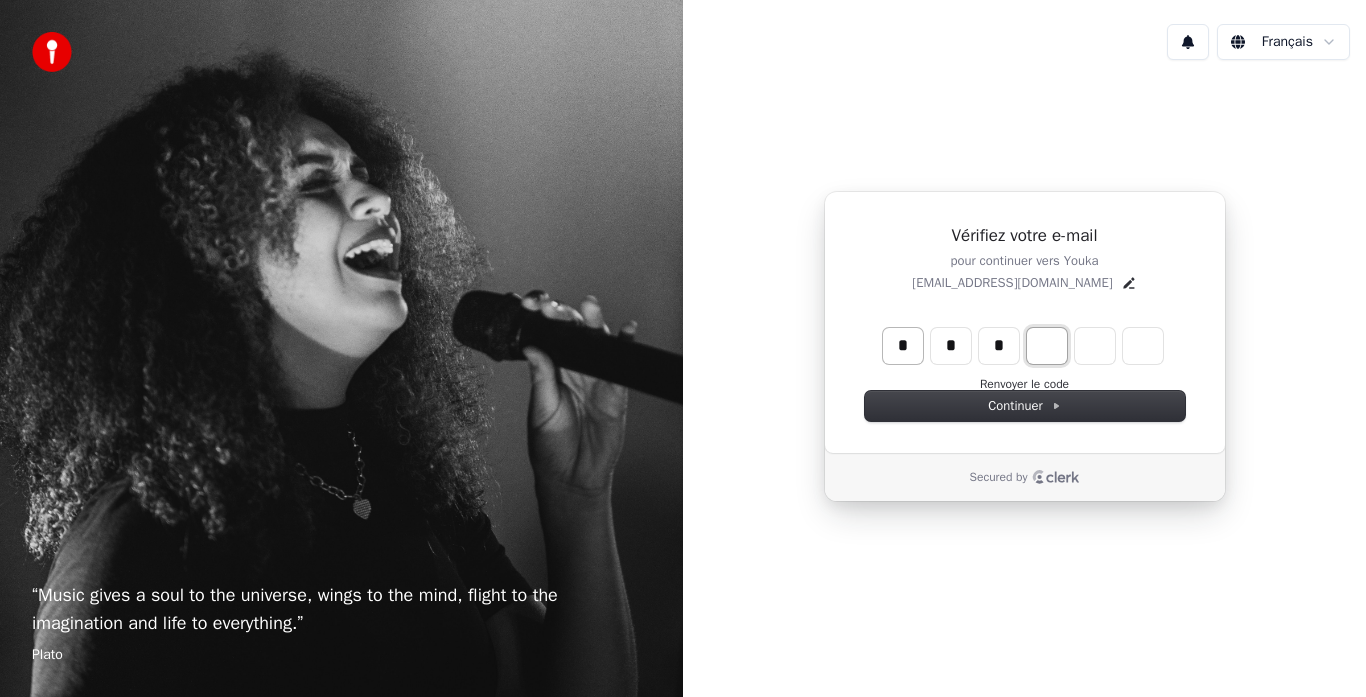type on "***" 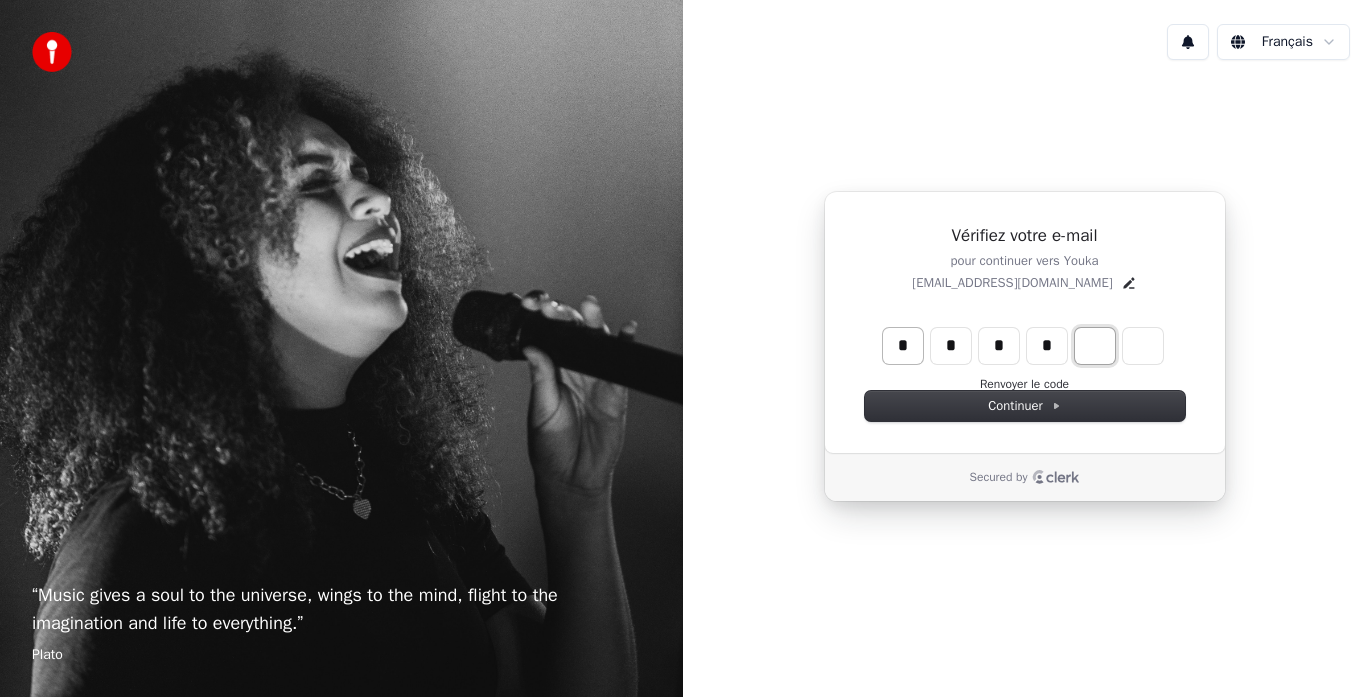 type on "****" 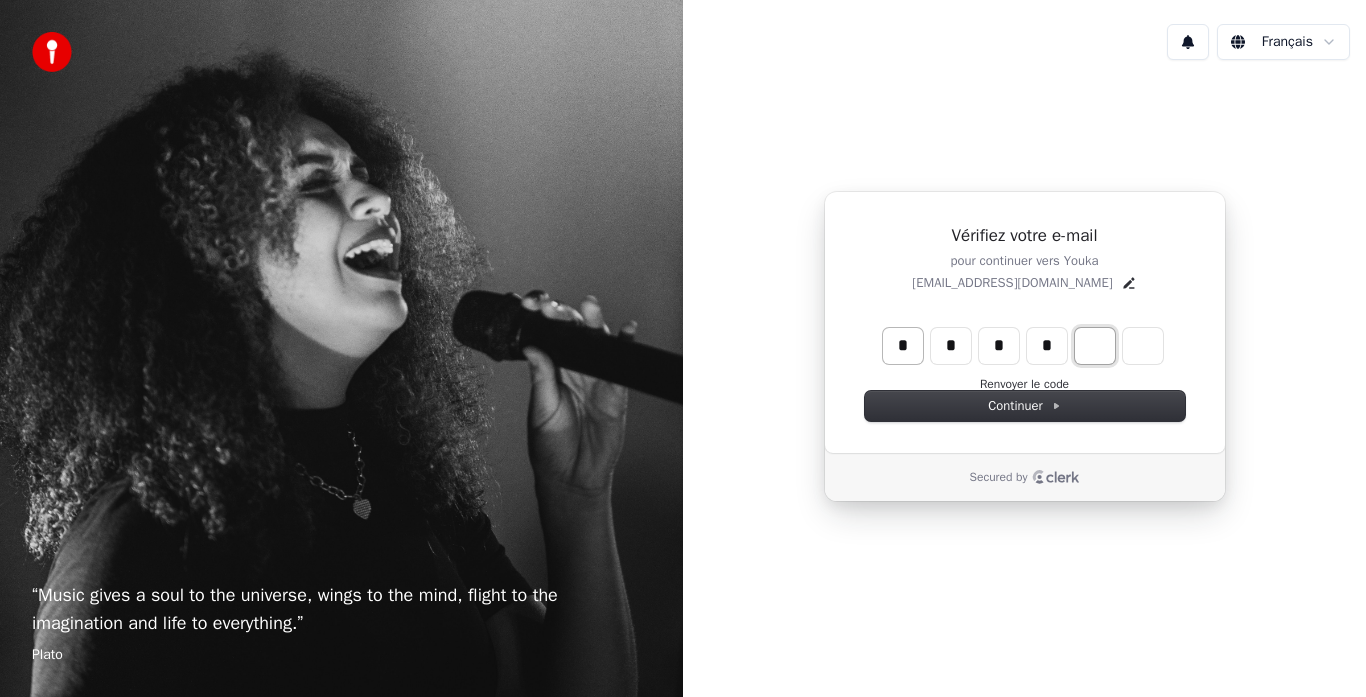 type on "*" 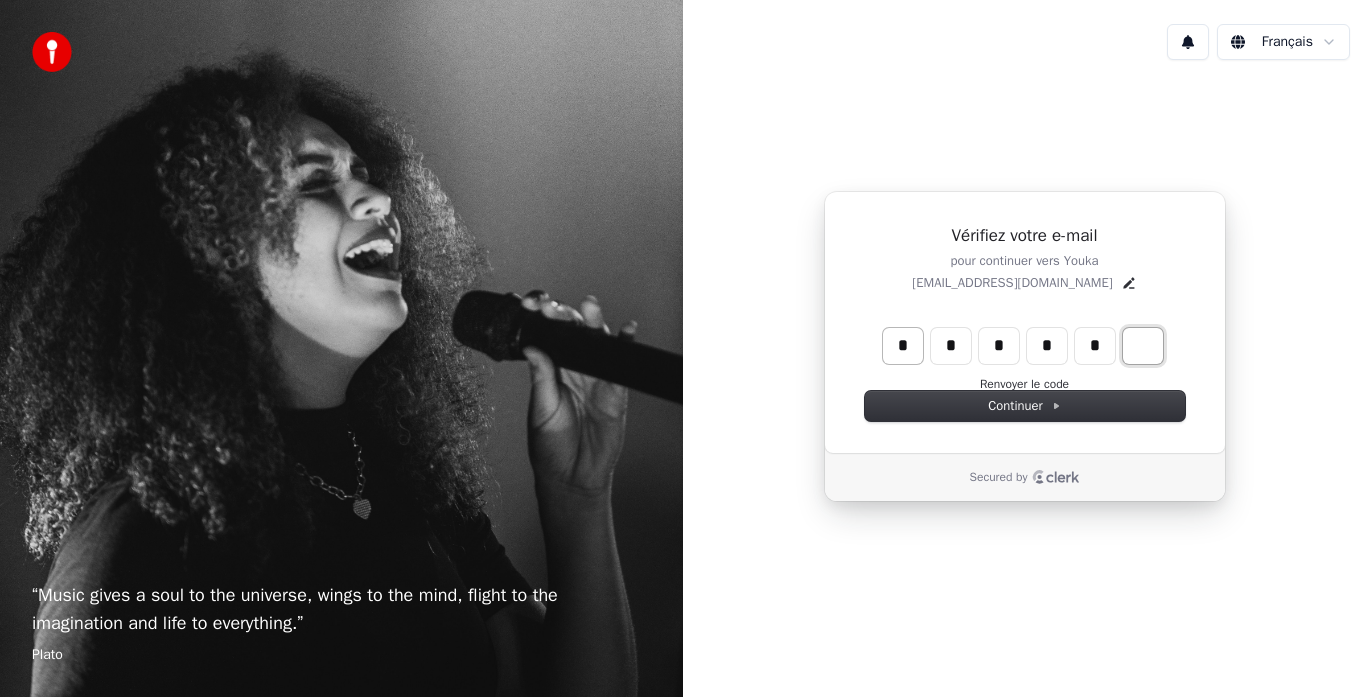 type on "*****" 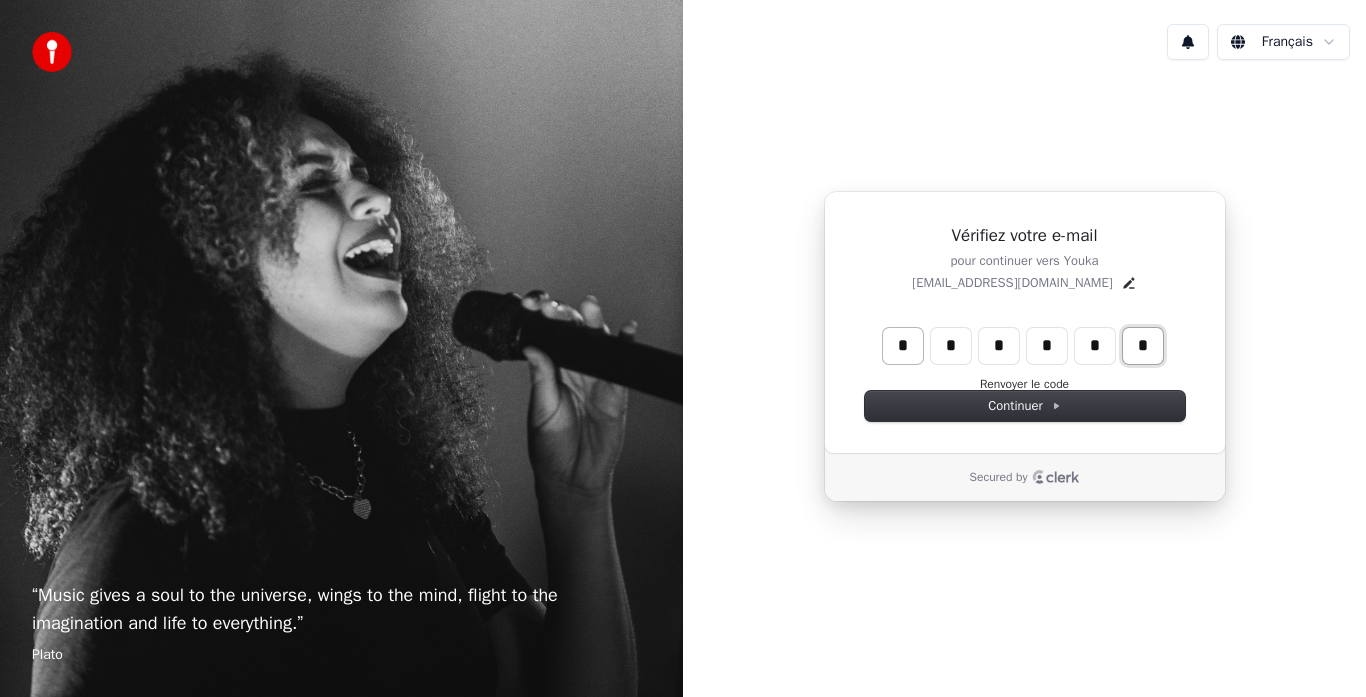 type on "******" 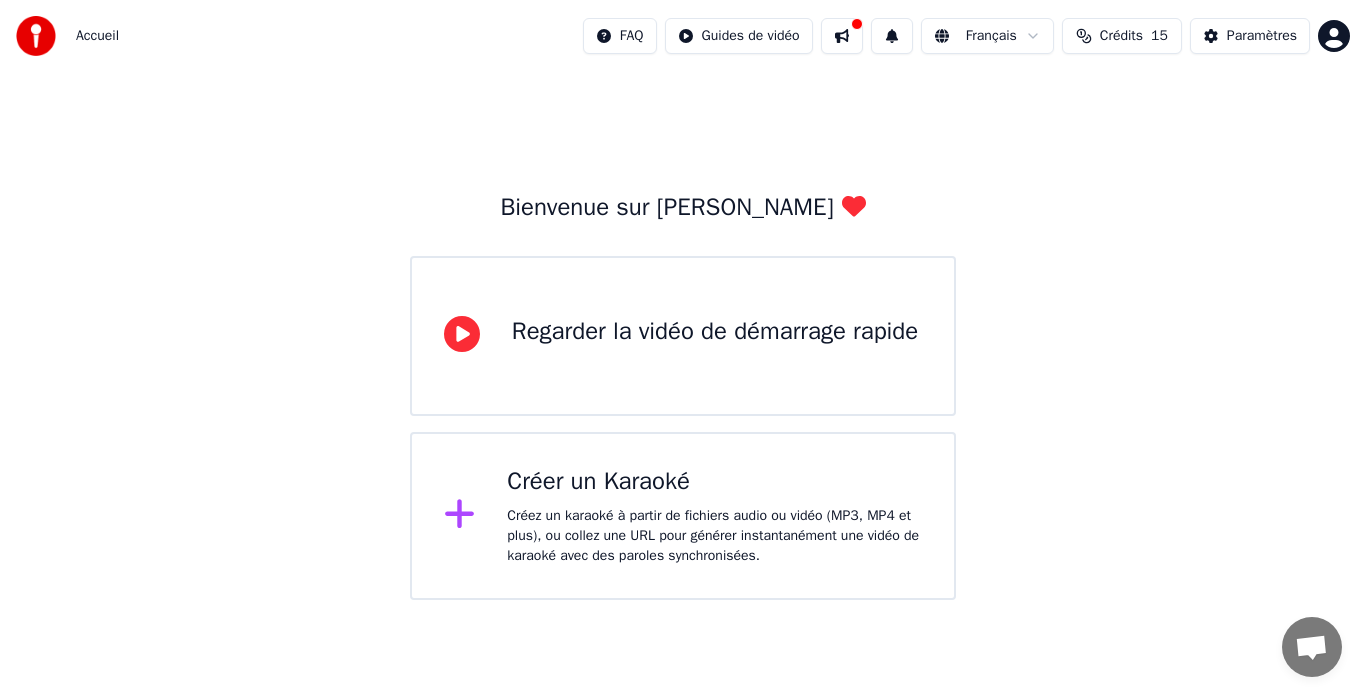 click on "Créer un Karaoké" at bounding box center (714, 482) 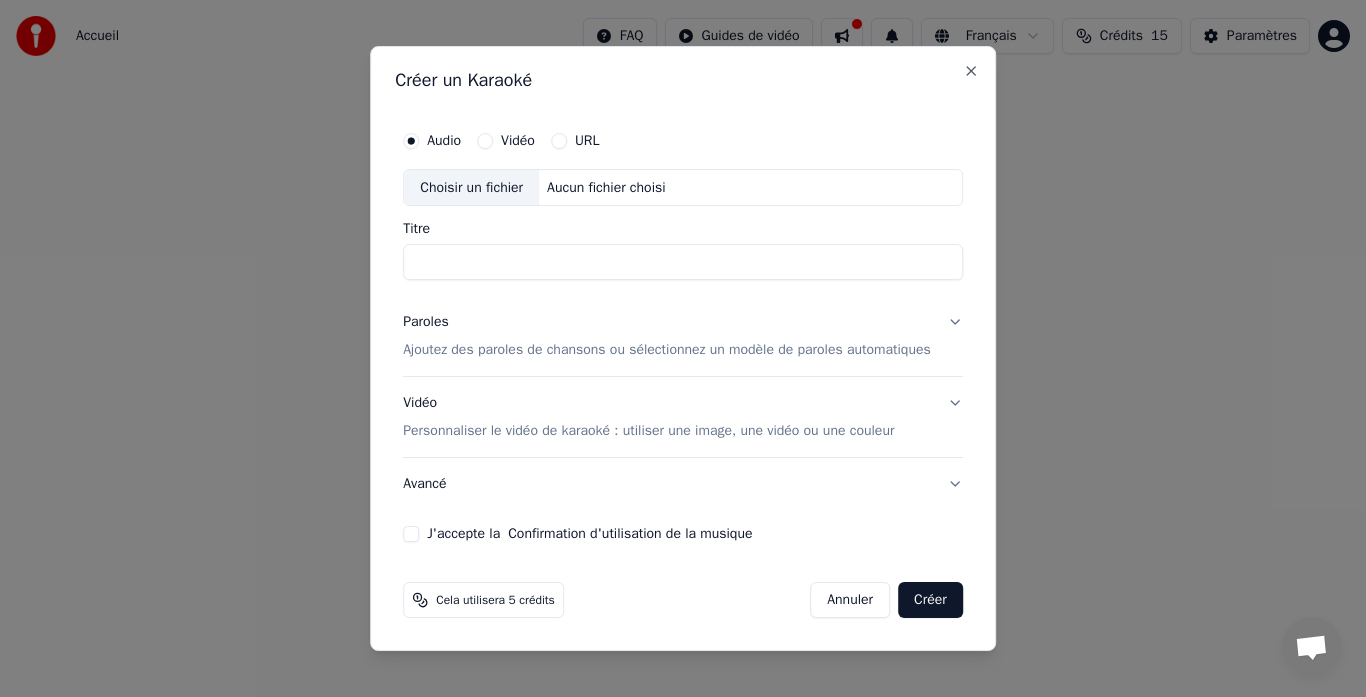 click on "Vidéo" at bounding box center [485, 141] 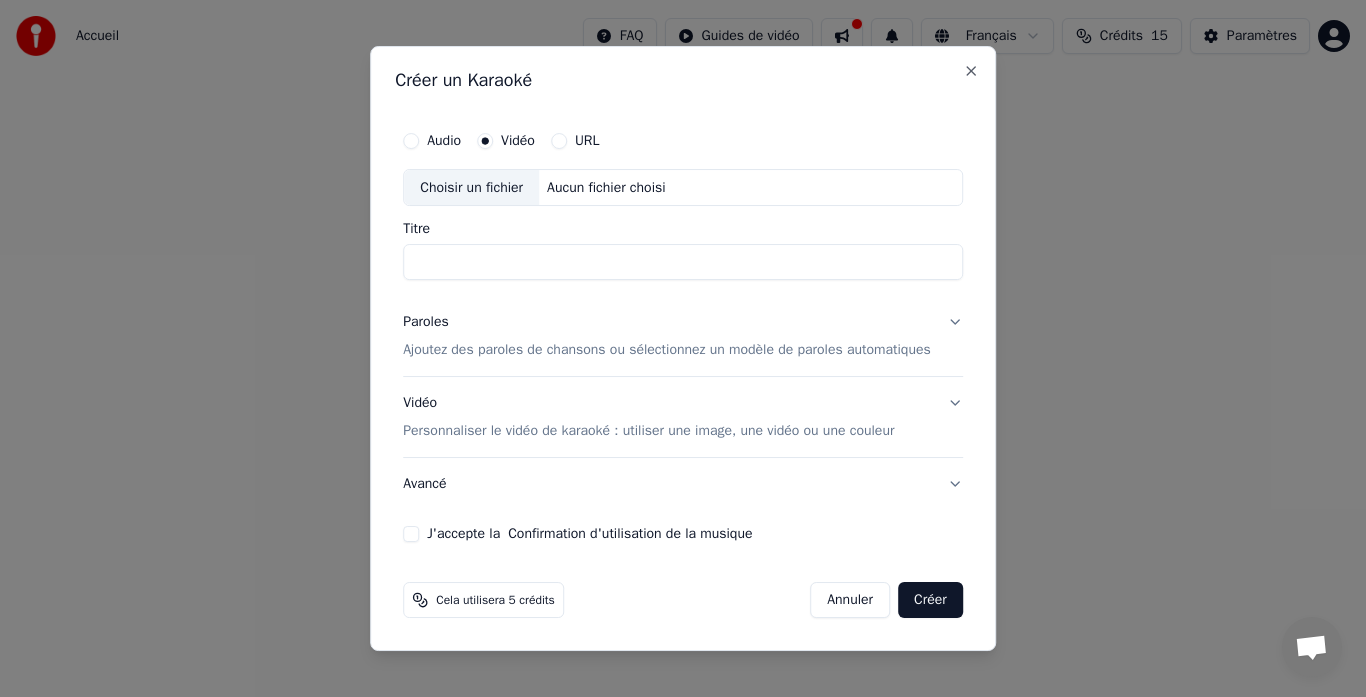 click on "Aucun fichier choisi" at bounding box center (606, 188) 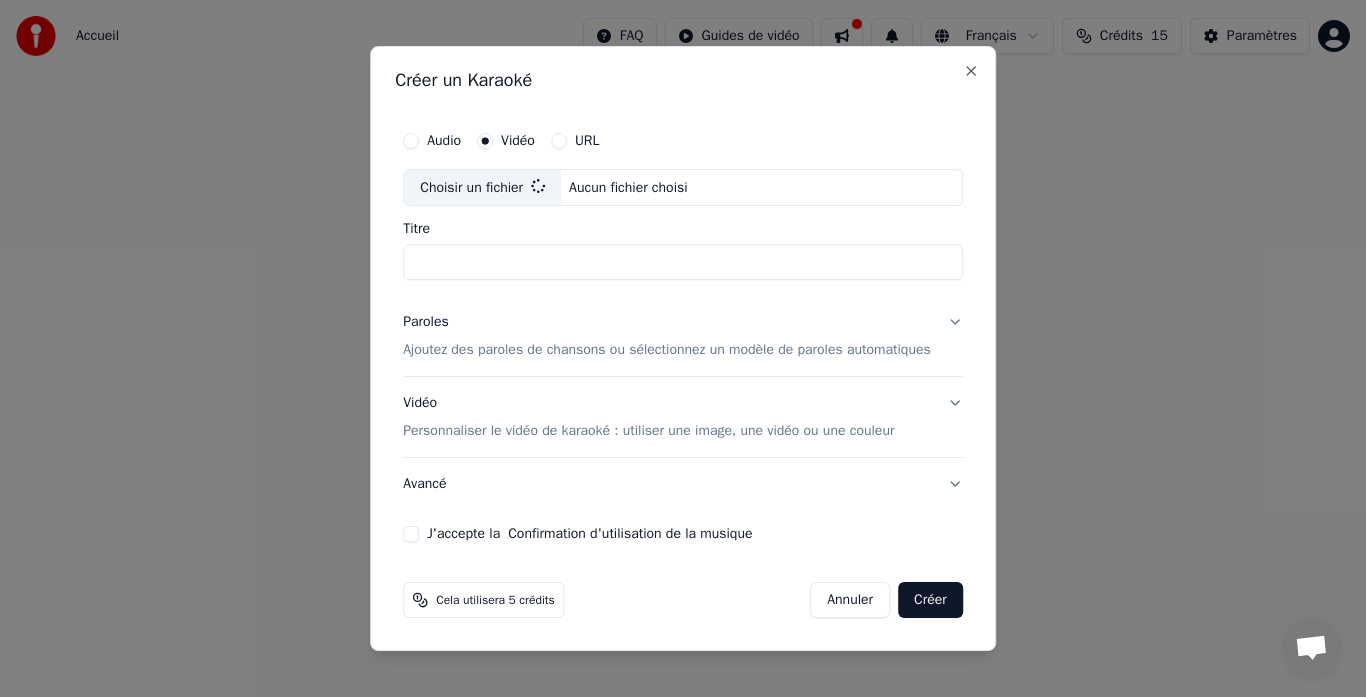 type on "**********" 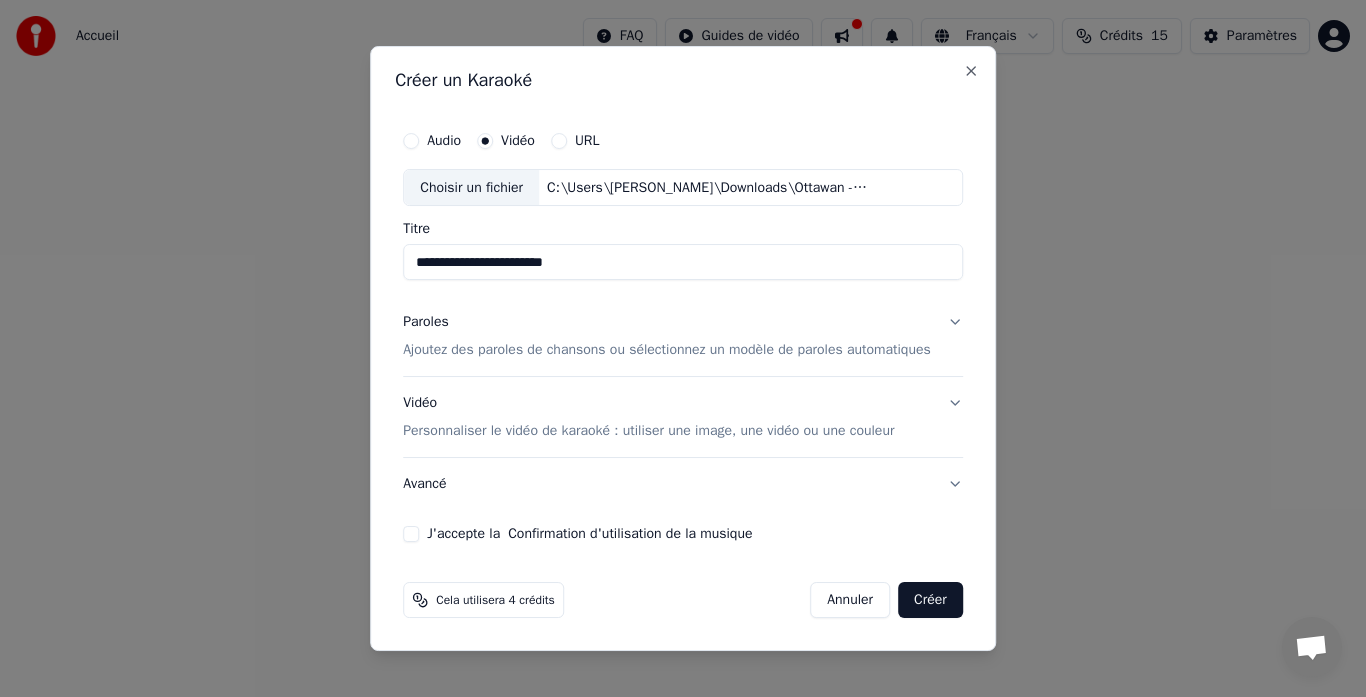 click on "Personnaliser le vidéo de karaoké : utiliser une image, une vidéo ou une couleur" at bounding box center [648, 431] 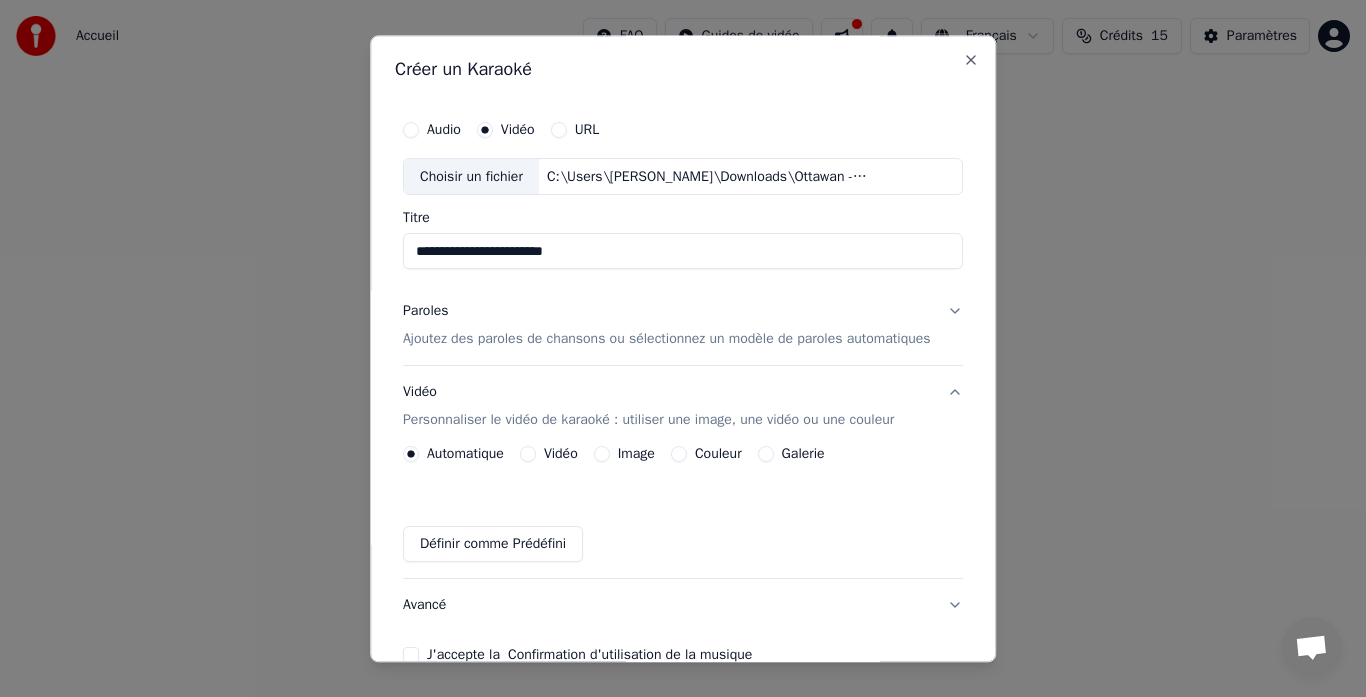 click on "Personnaliser le vidéo de karaoké : utiliser une image, une vidéo ou une couleur" at bounding box center [648, 421] 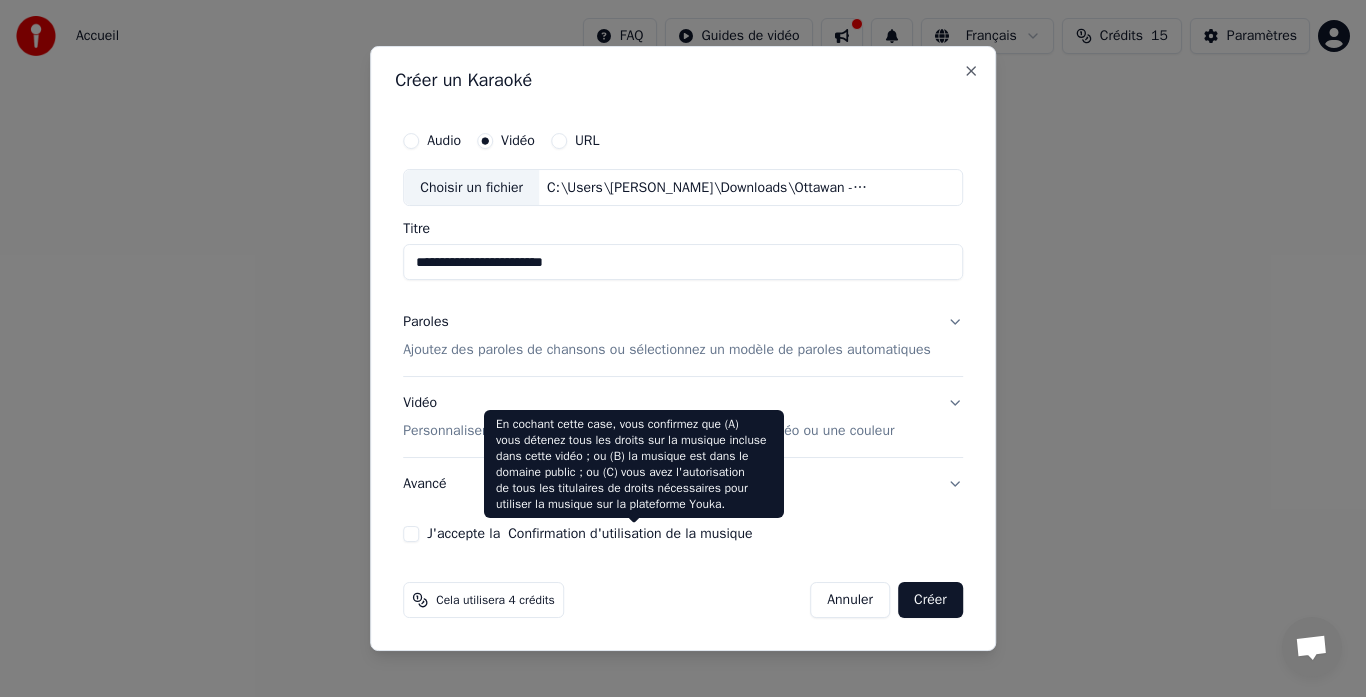 click on "Confirmation d'utilisation de la musique" at bounding box center (630, 534) 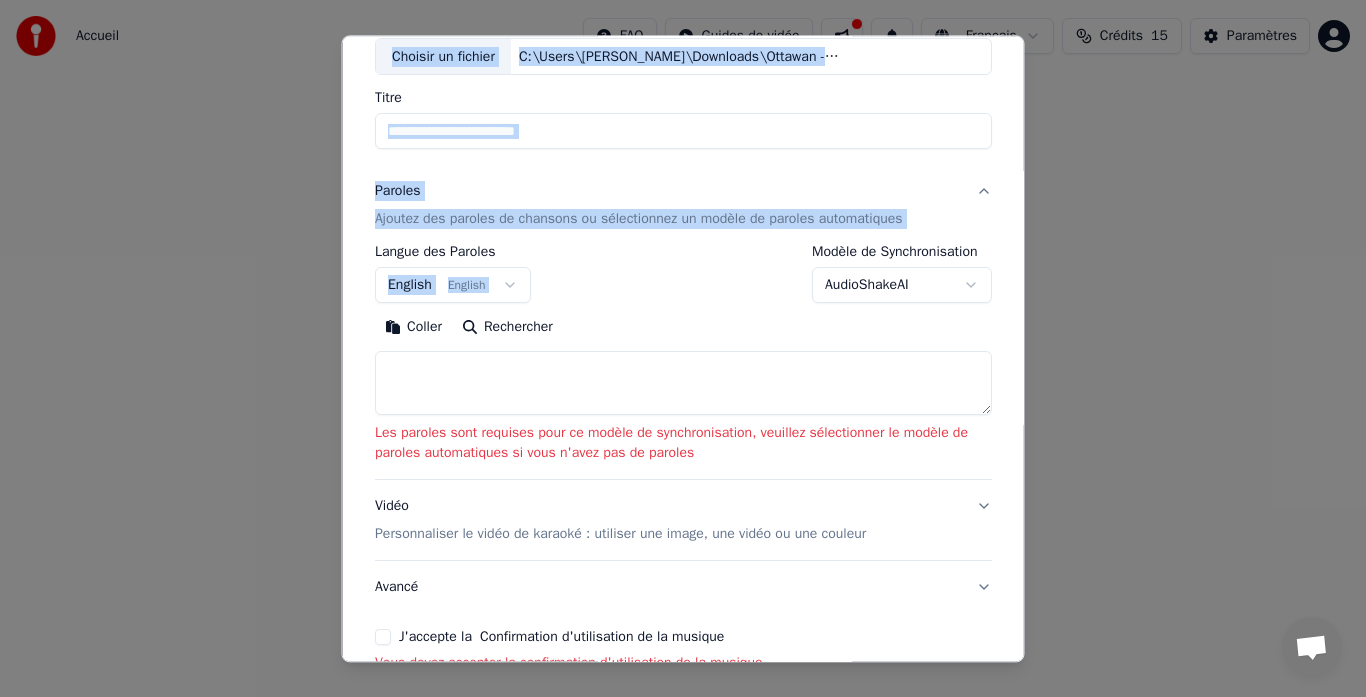 scroll, scrollTop: 123, scrollLeft: 0, axis: vertical 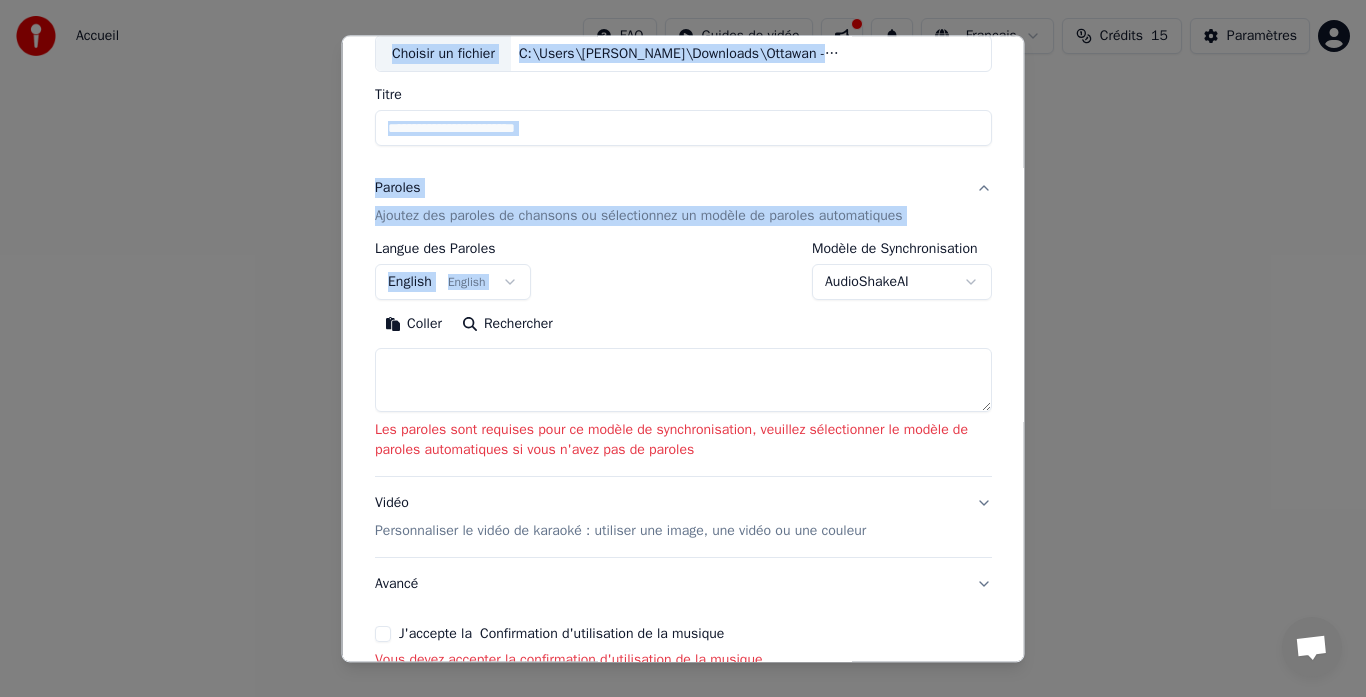 drag, startPoint x: 1023, startPoint y: 385, endPoint x: 1026, endPoint y: 469, distance: 84.05355 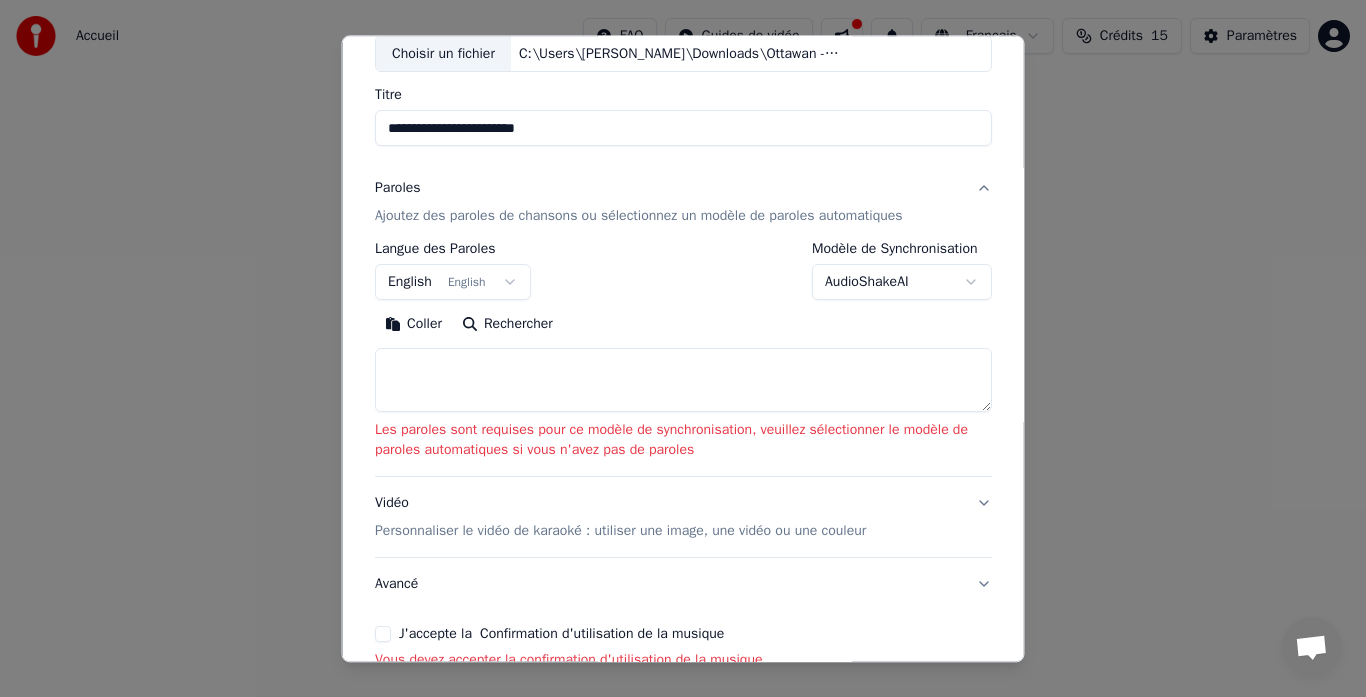 click at bounding box center (683, 381) 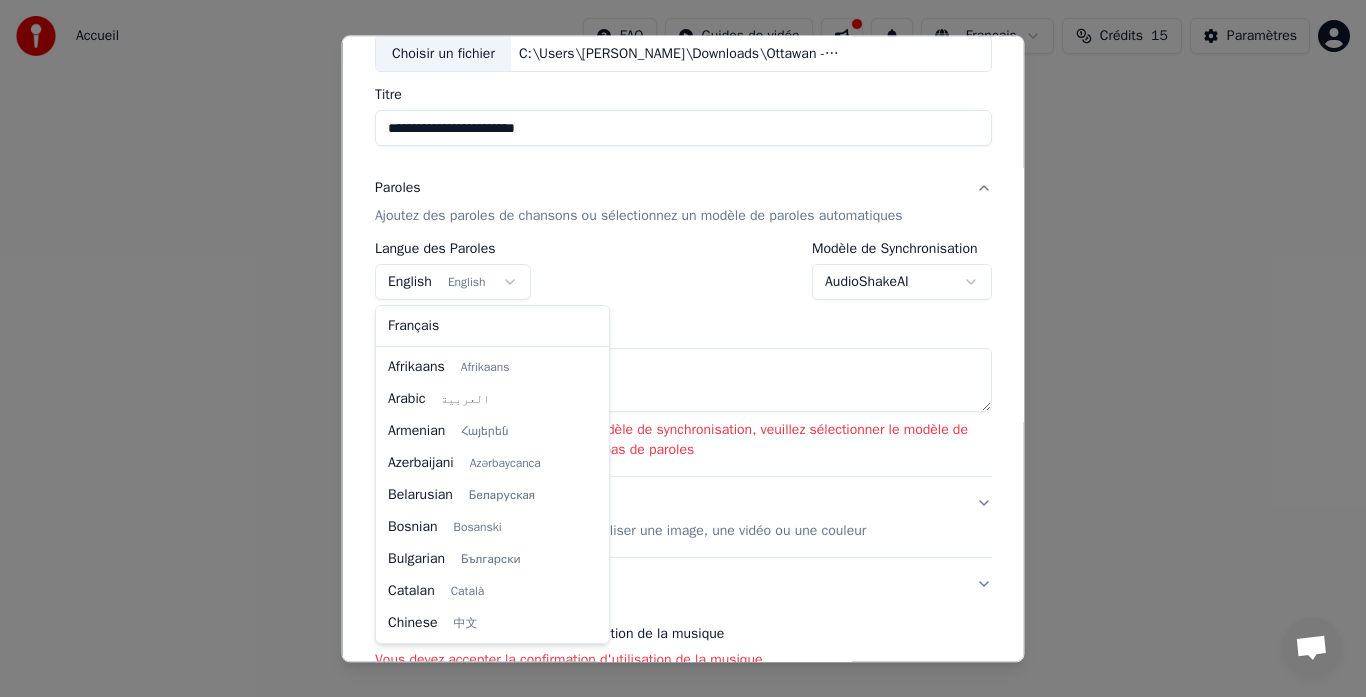 scroll, scrollTop: 160, scrollLeft: 0, axis: vertical 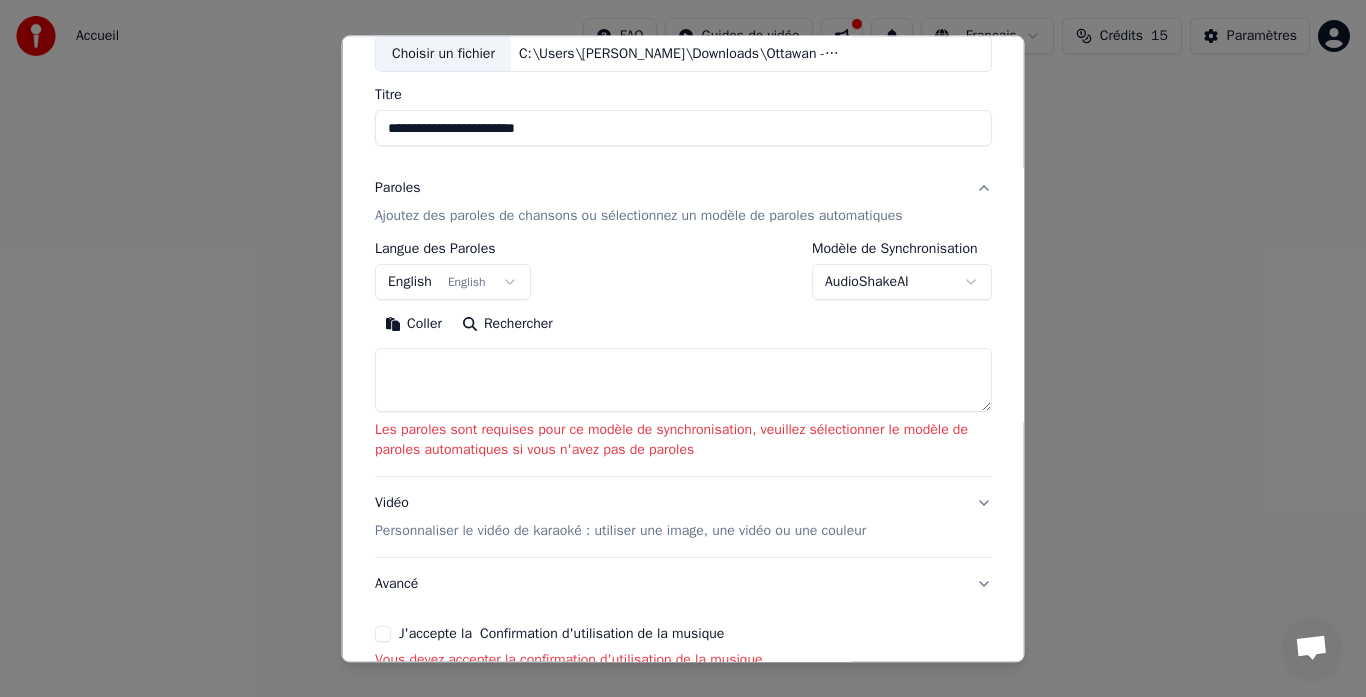 click on "**********" at bounding box center (683, 300) 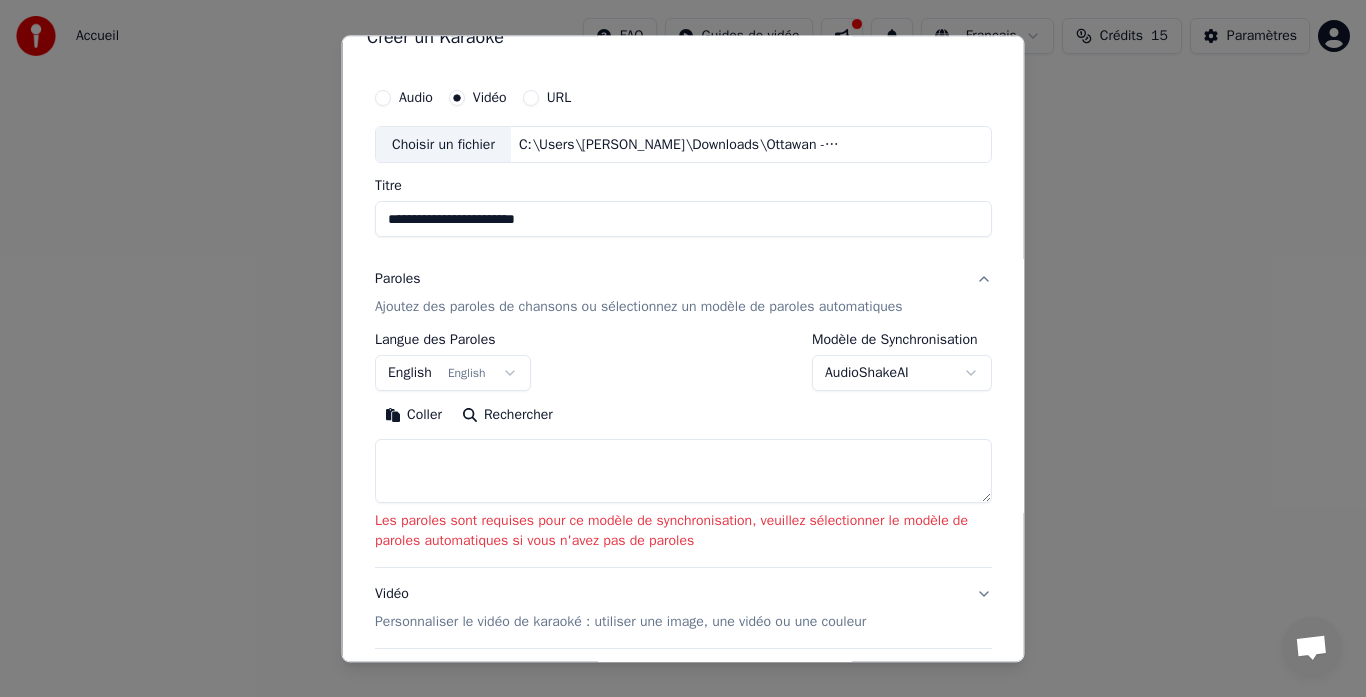 scroll, scrollTop: 20, scrollLeft: 0, axis: vertical 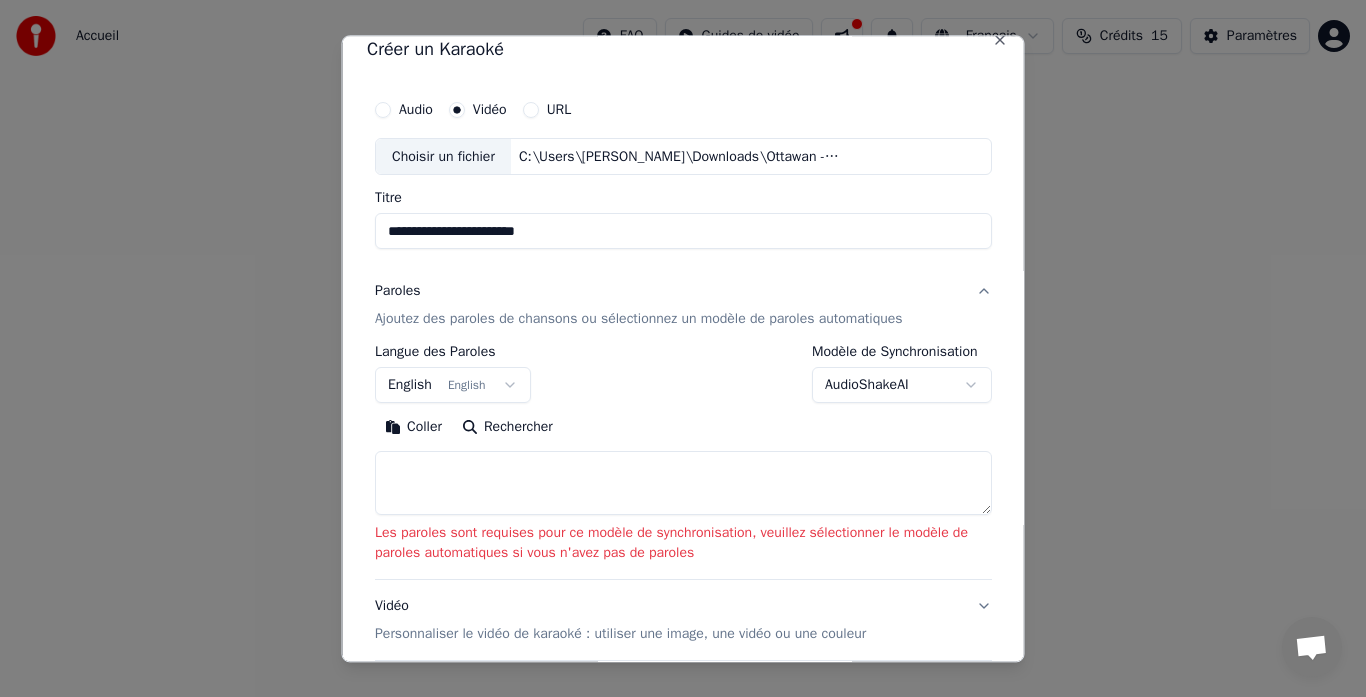 click on "**********" at bounding box center [683, 300] 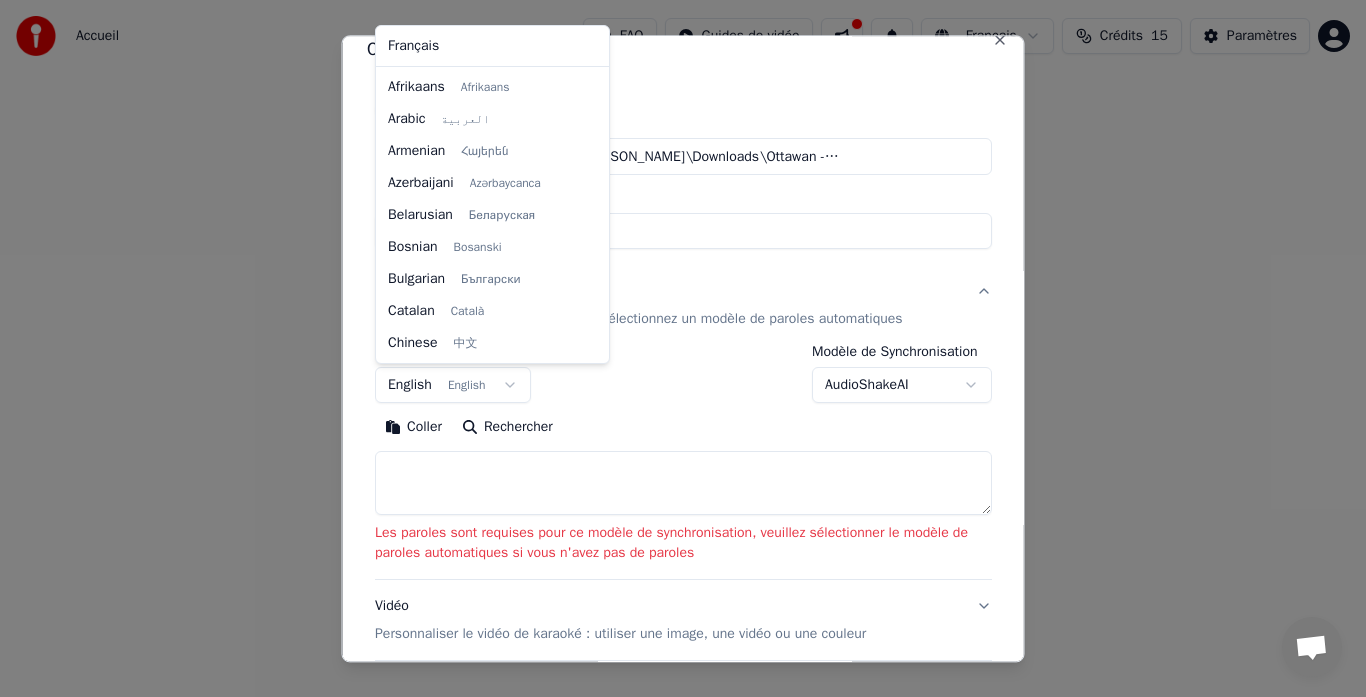 scroll, scrollTop: 160, scrollLeft: 0, axis: vertical 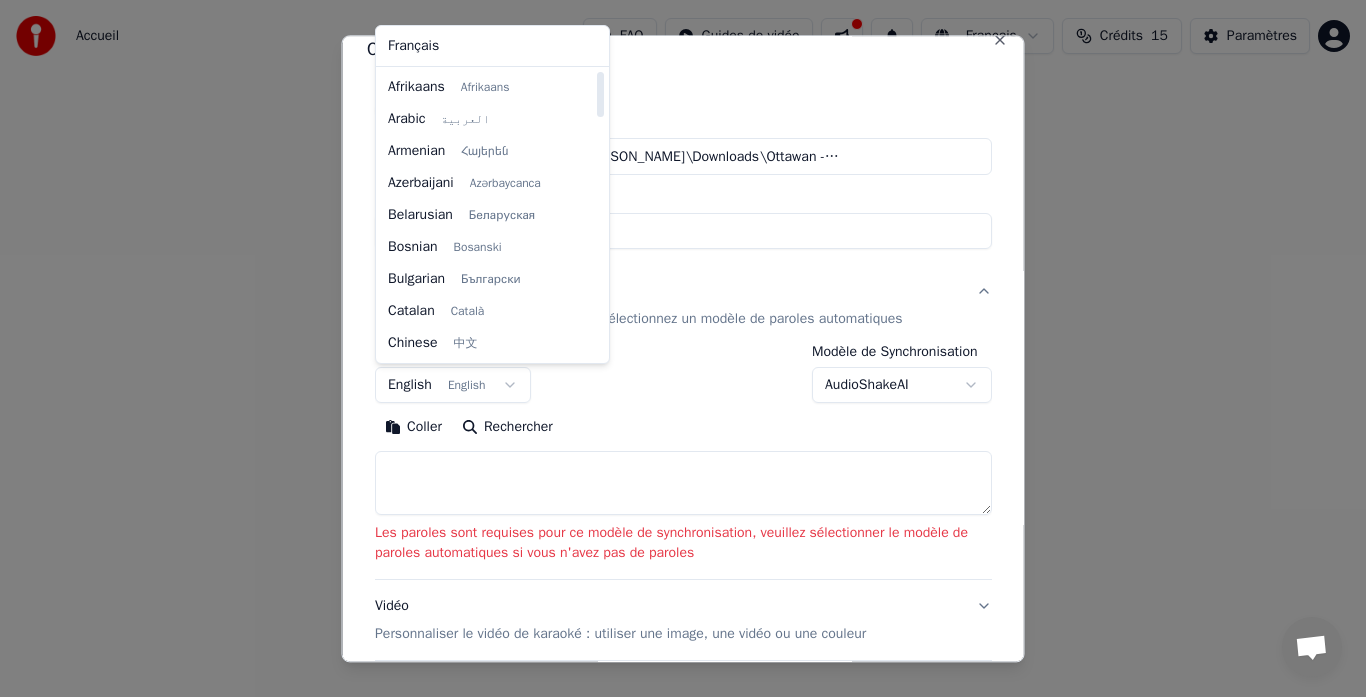 drag, startPoint x: 602, startPoint y: 124, endPoint x: 602, endPoint y: 81, distance: 43 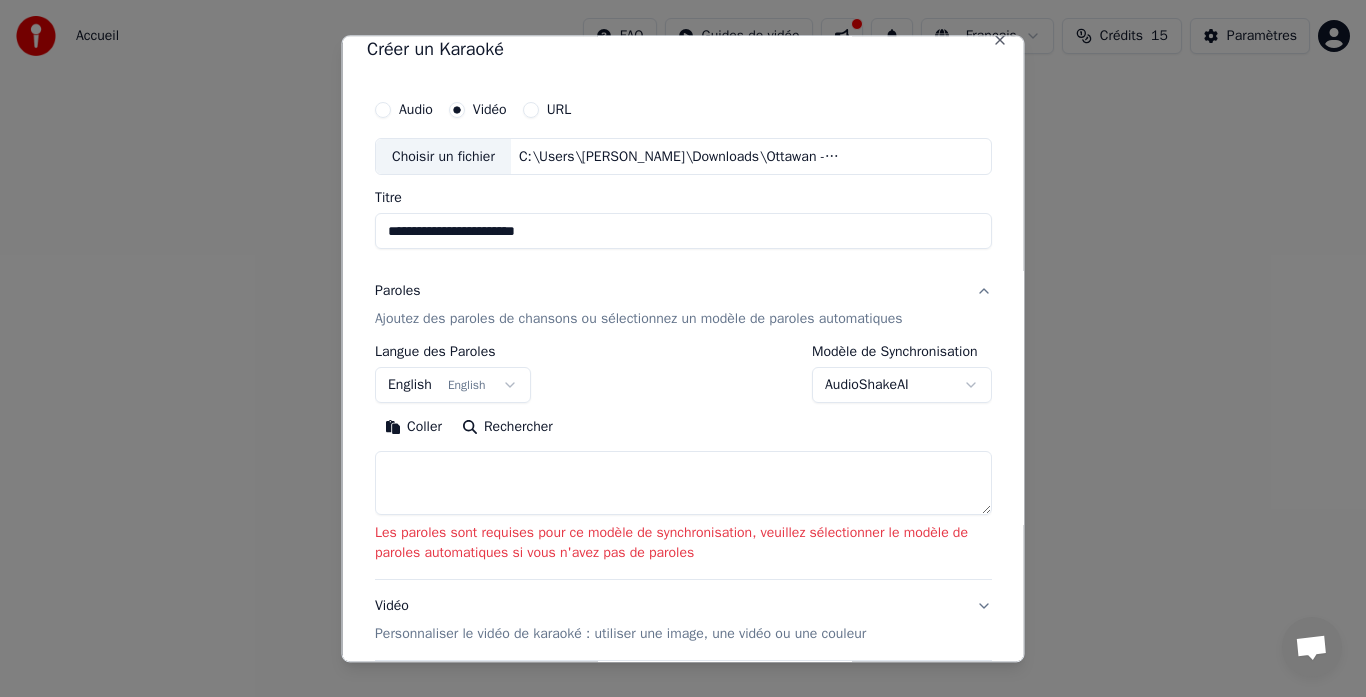 click on "Ajoutez des paroles de chansons ou sélectionnez un modèle de paroles automatiques" at bounding box center (639, 320) 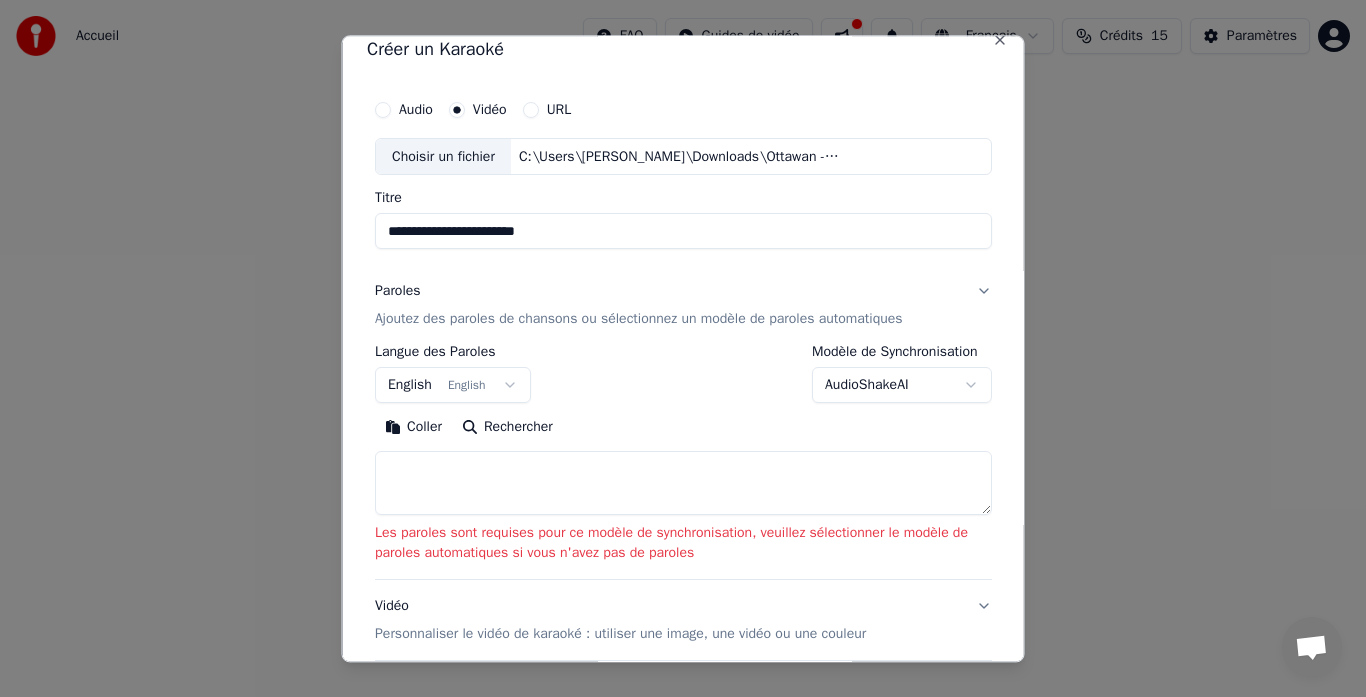 scroll, scrollTop: 7, scrollLeft: 0, axis: vertical 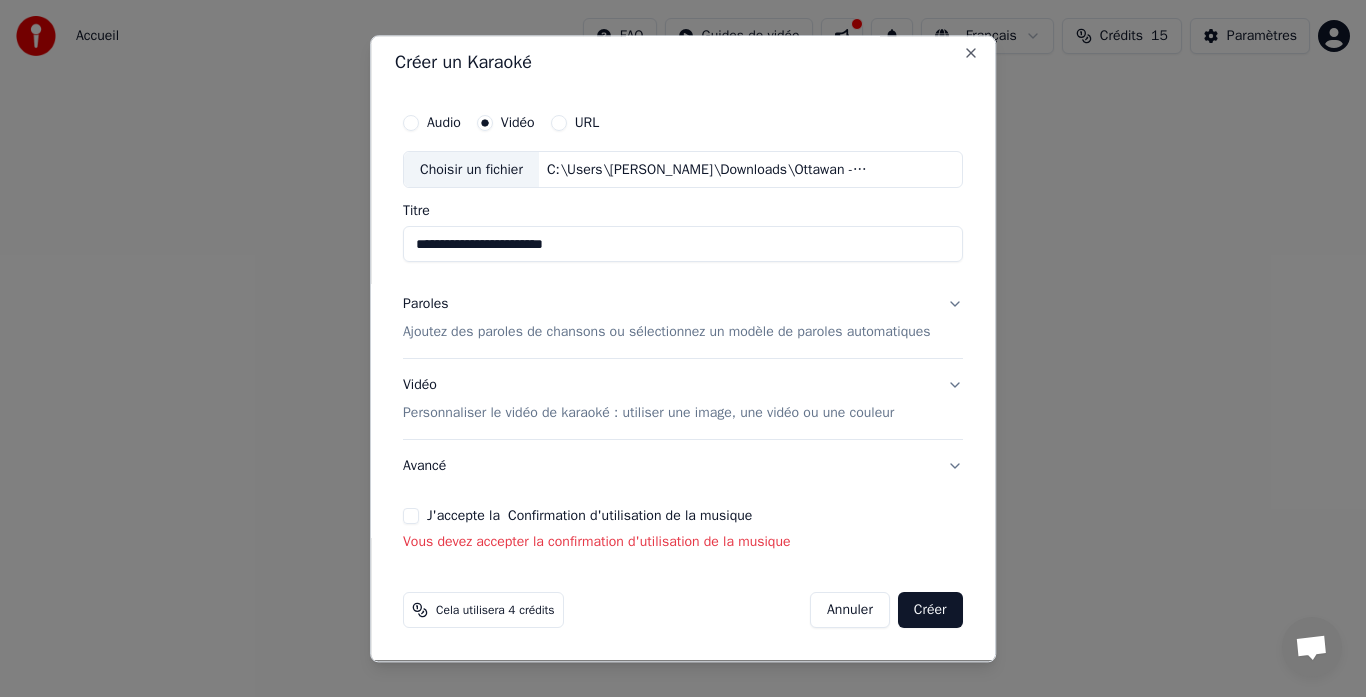 click on "J'accepte la   Confirmation d'utilisation de la musique" at bounding box center (411, 517) 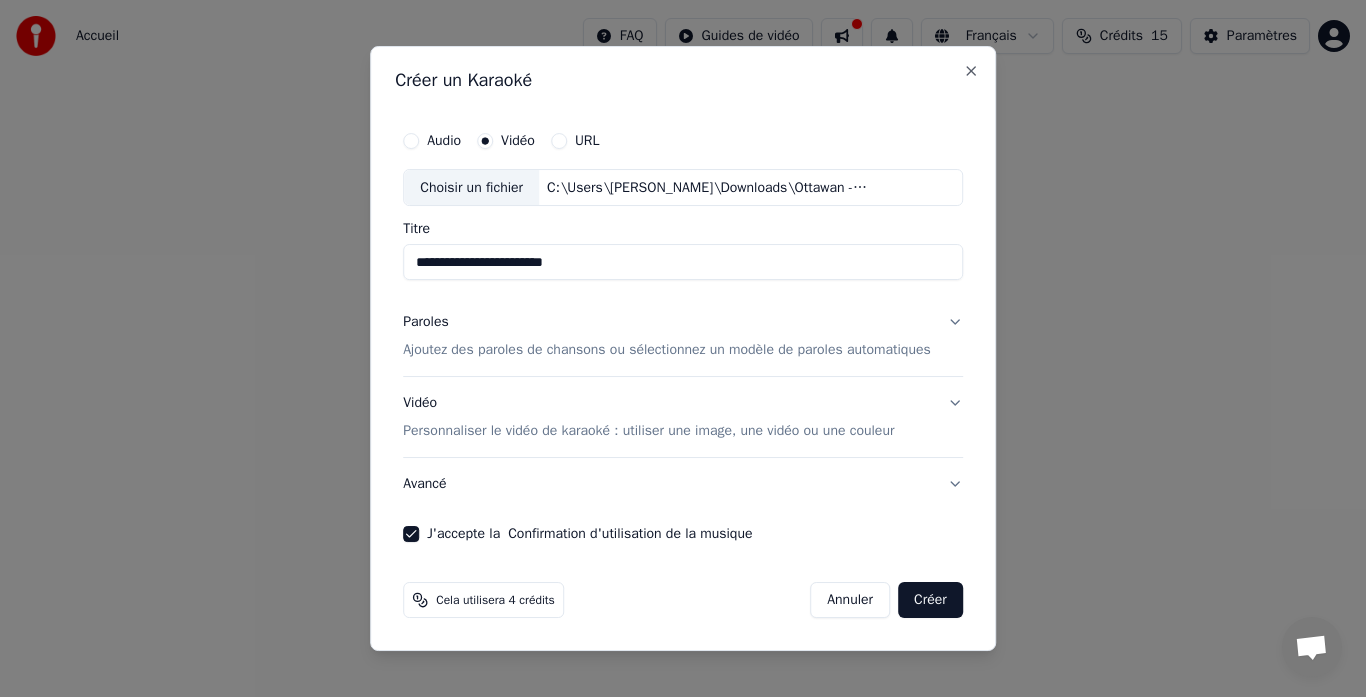 scroll, scrollTop: 0, scrollLeft: 0, axis: both 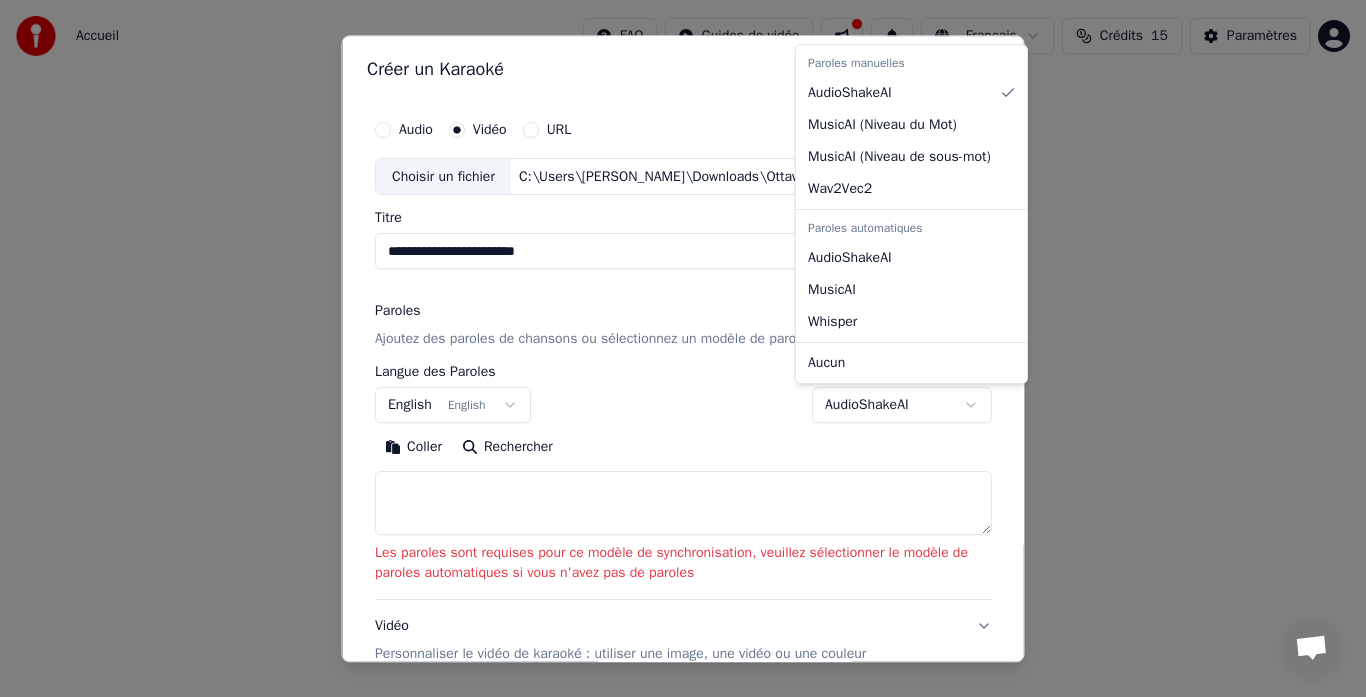 click on "**********" at bounding box center [683, 300] 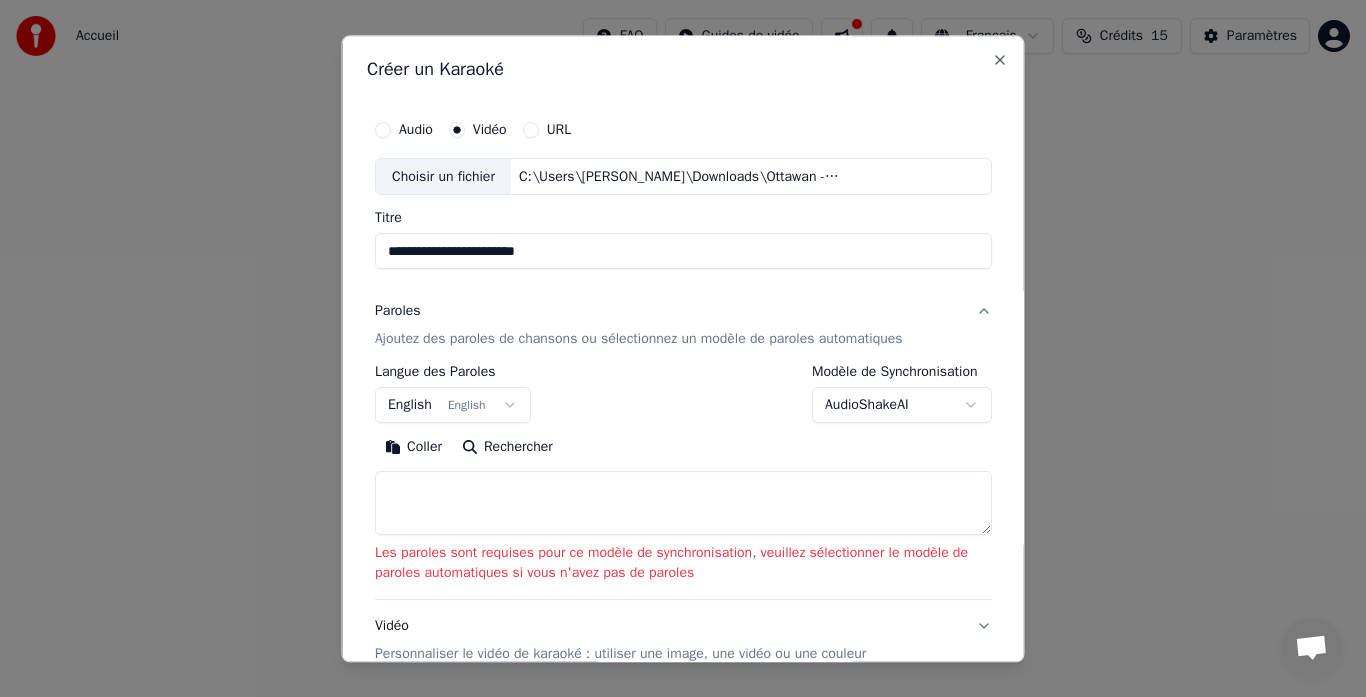click on "**********" at bounding box center (683, 300) 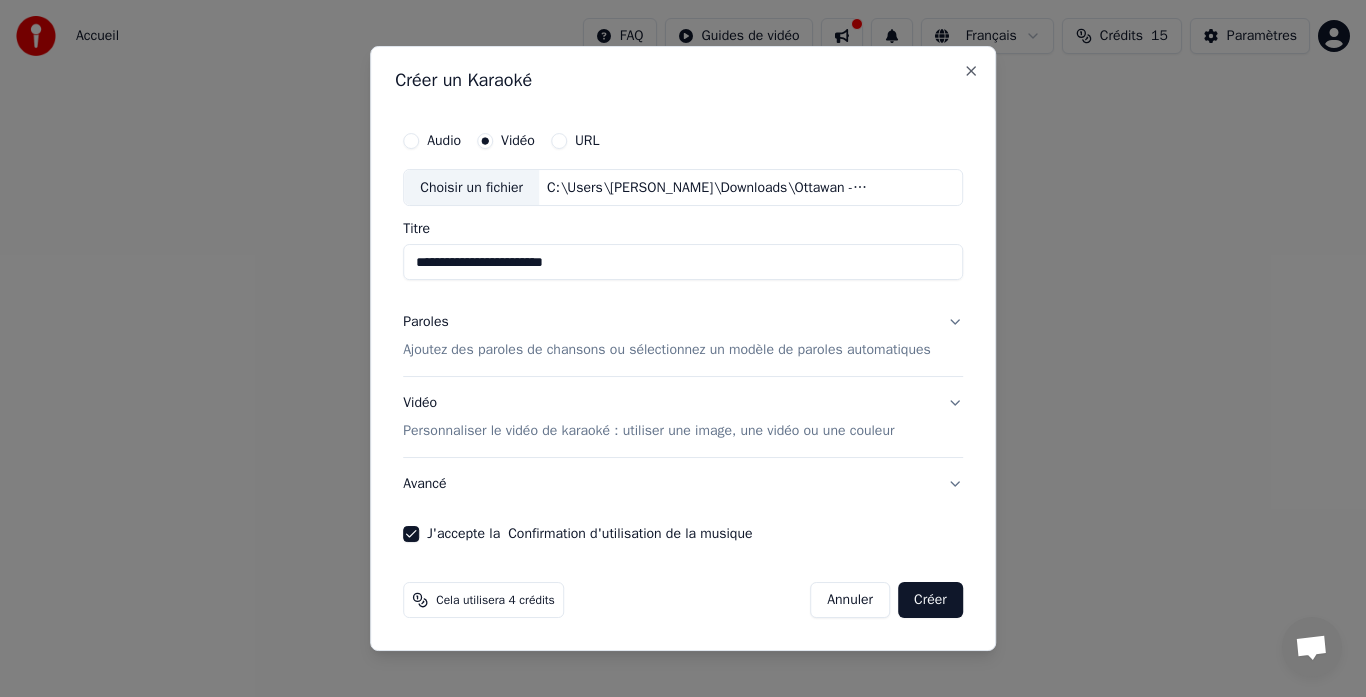 click on "Ajoutez des paroles de chansons ou sélectionnez un modèle de paroles automatiques" at bounding box center (667, 351) 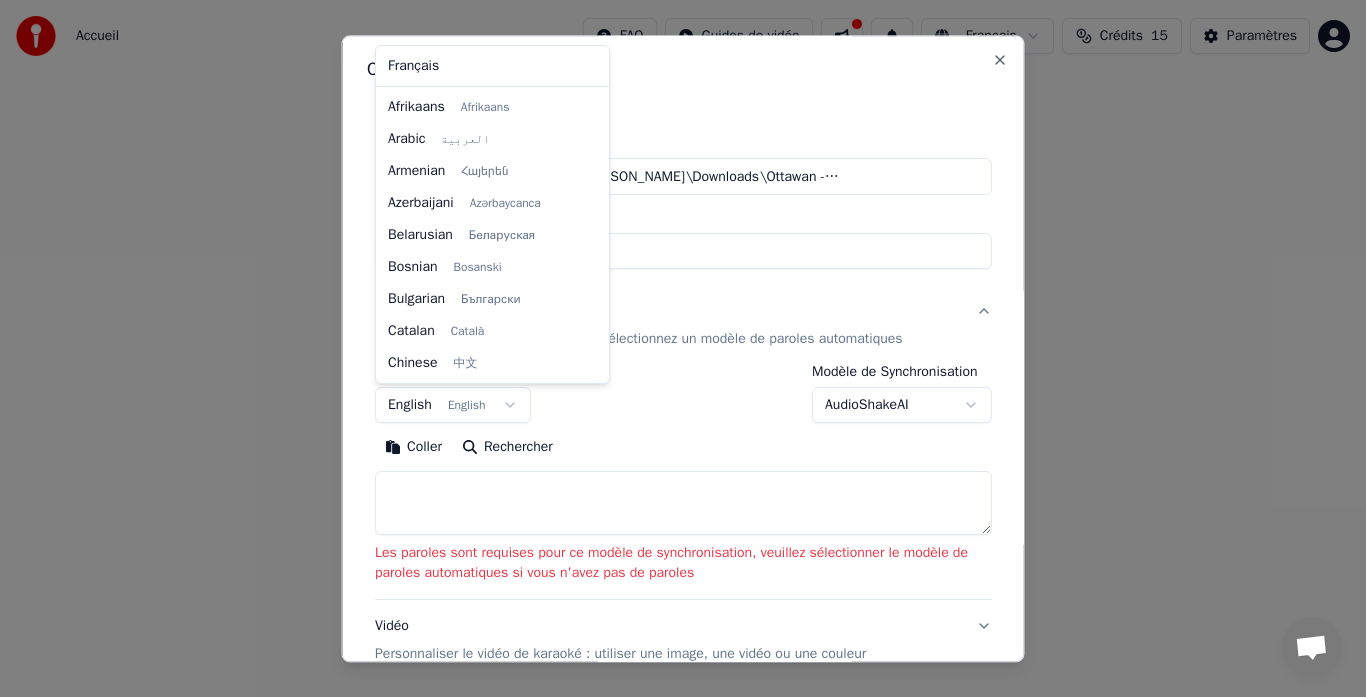 click on "**********" at bounding box center [683, 300] 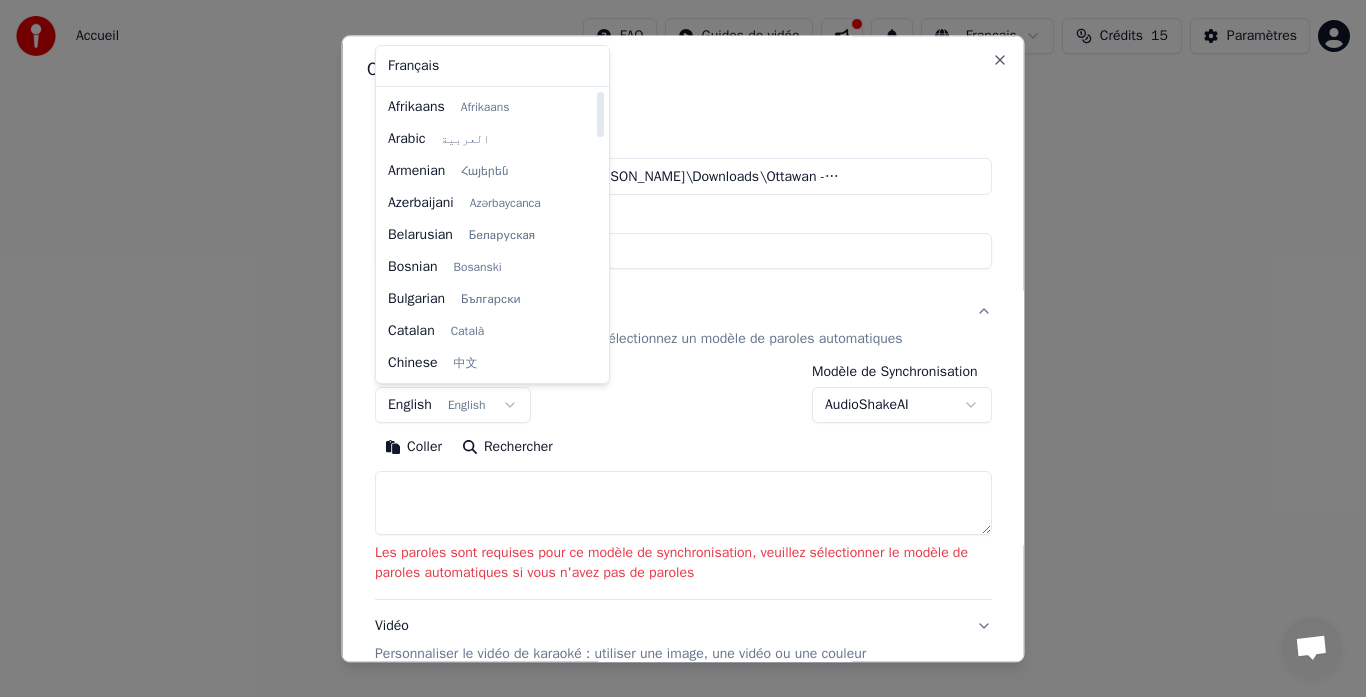 scroll, scrollTop: 7, scrollLeft: 0, axis: vertical 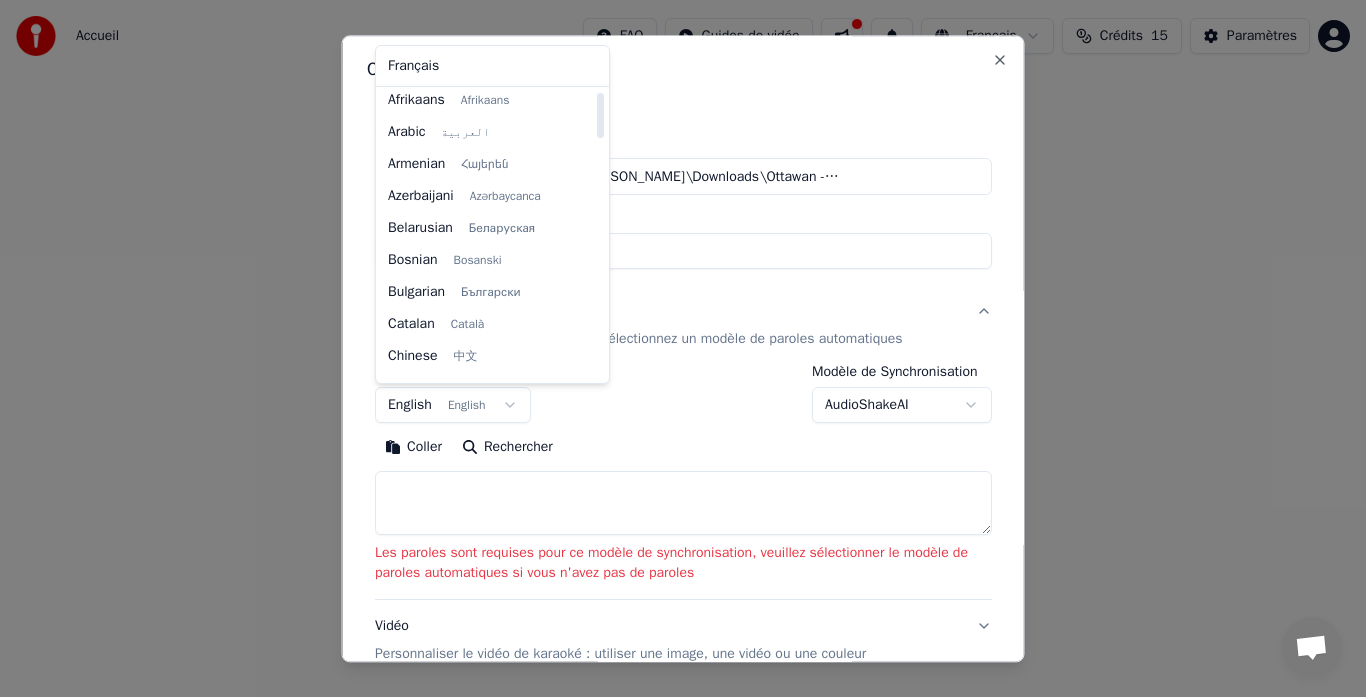 drag, startPoint x: 599, startPoint y: 143, endPoint x: 608, endPoint y: 118, distance: 26.57066 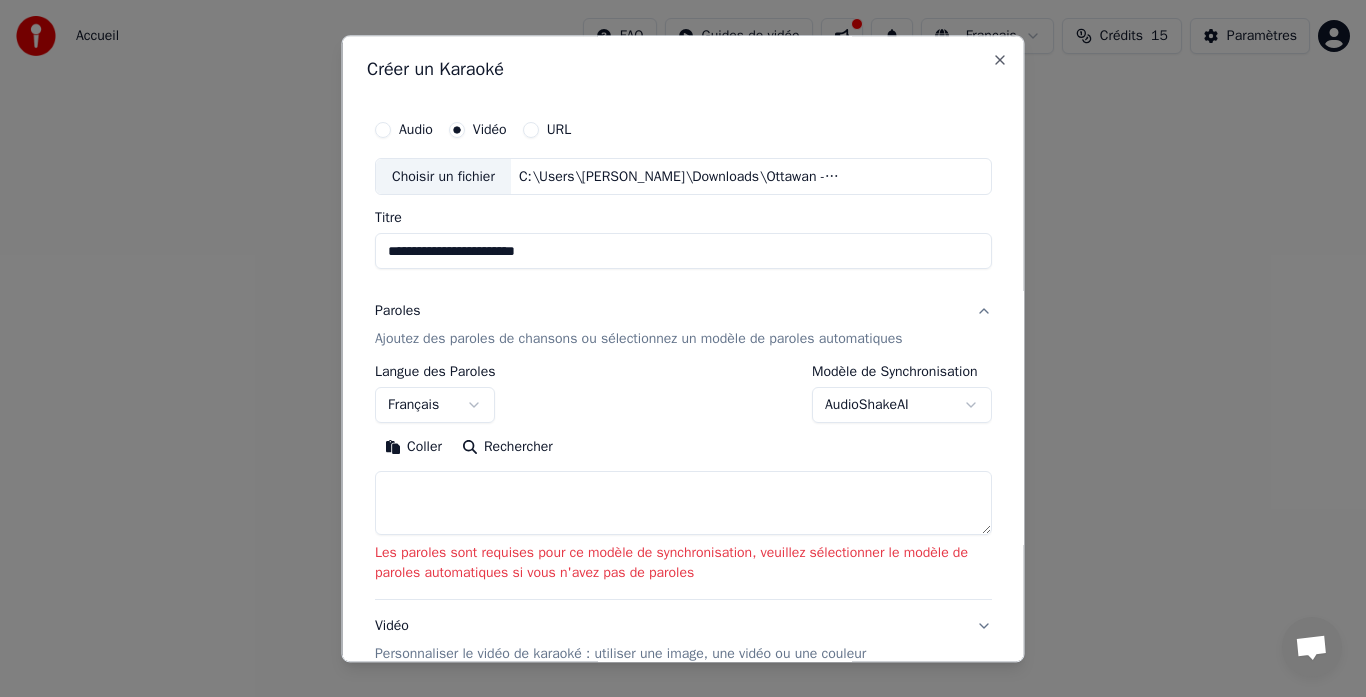 scroll, scrollTop: 212, scrollLeft: 0, axis: vertical 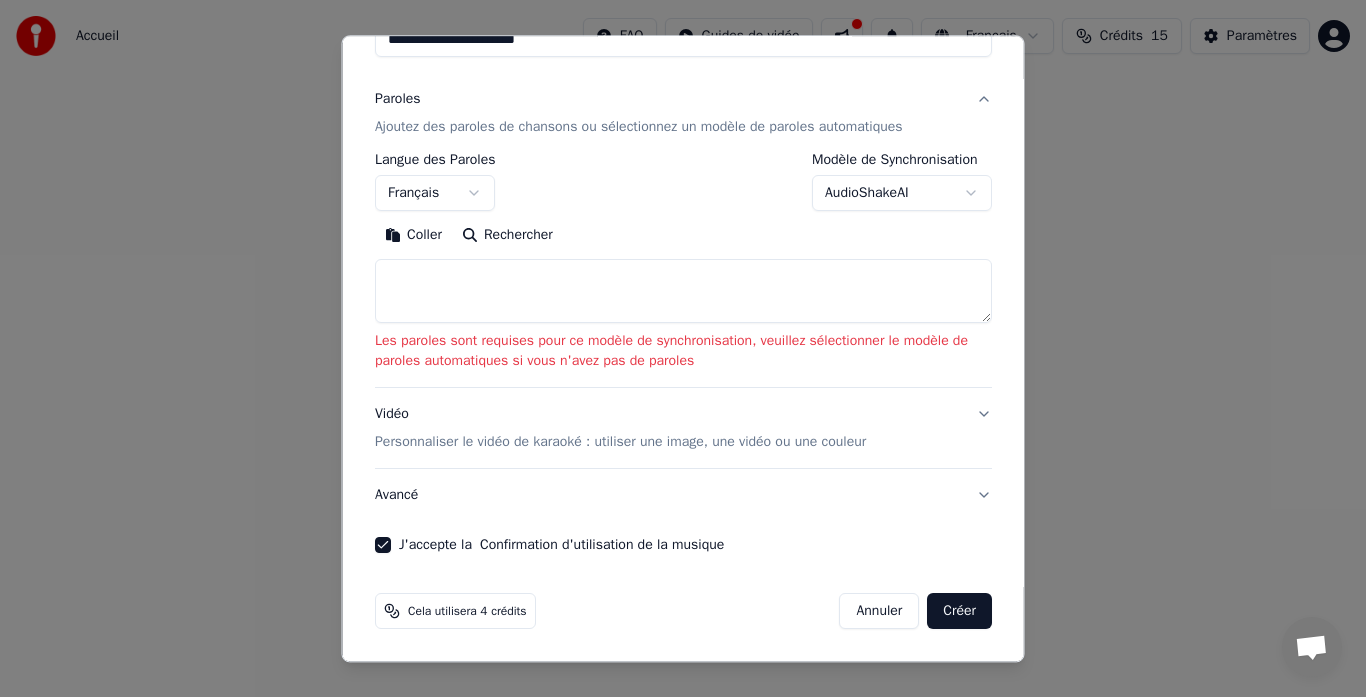 click on "Créer" at bounding box center [959, 612] 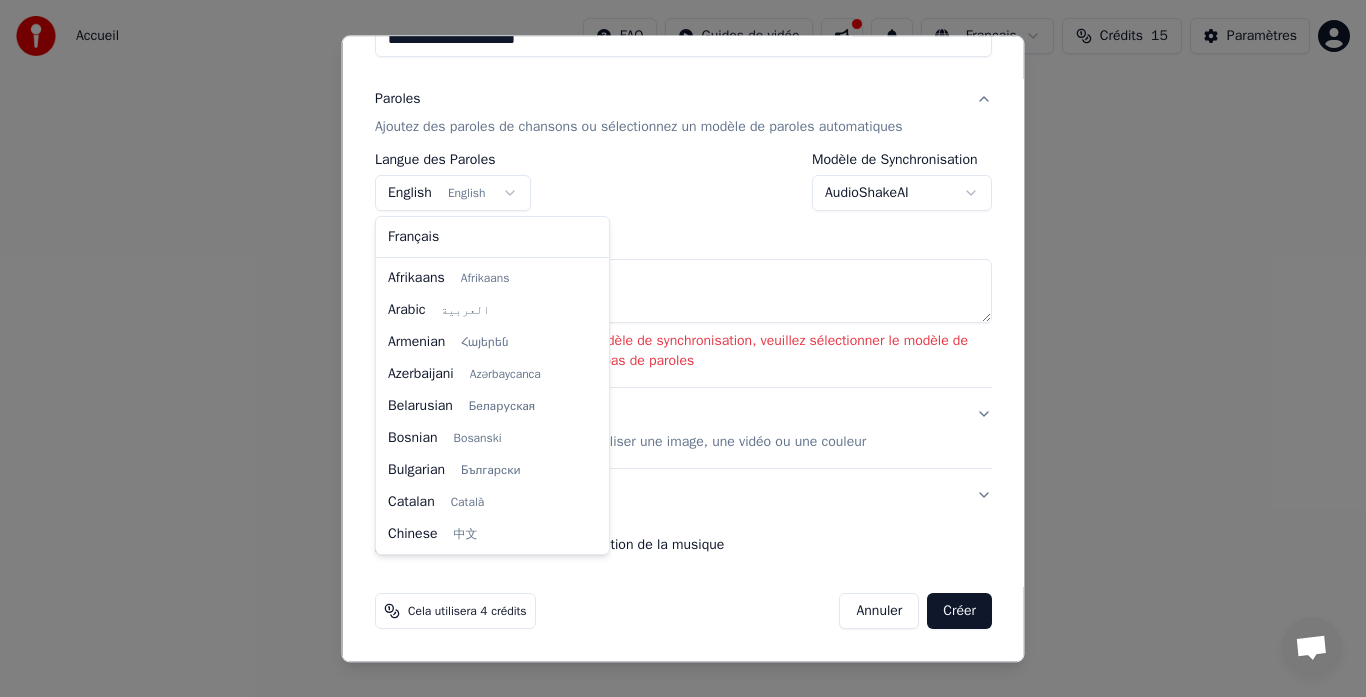 click on "**********" at bounding box center [683, 300] 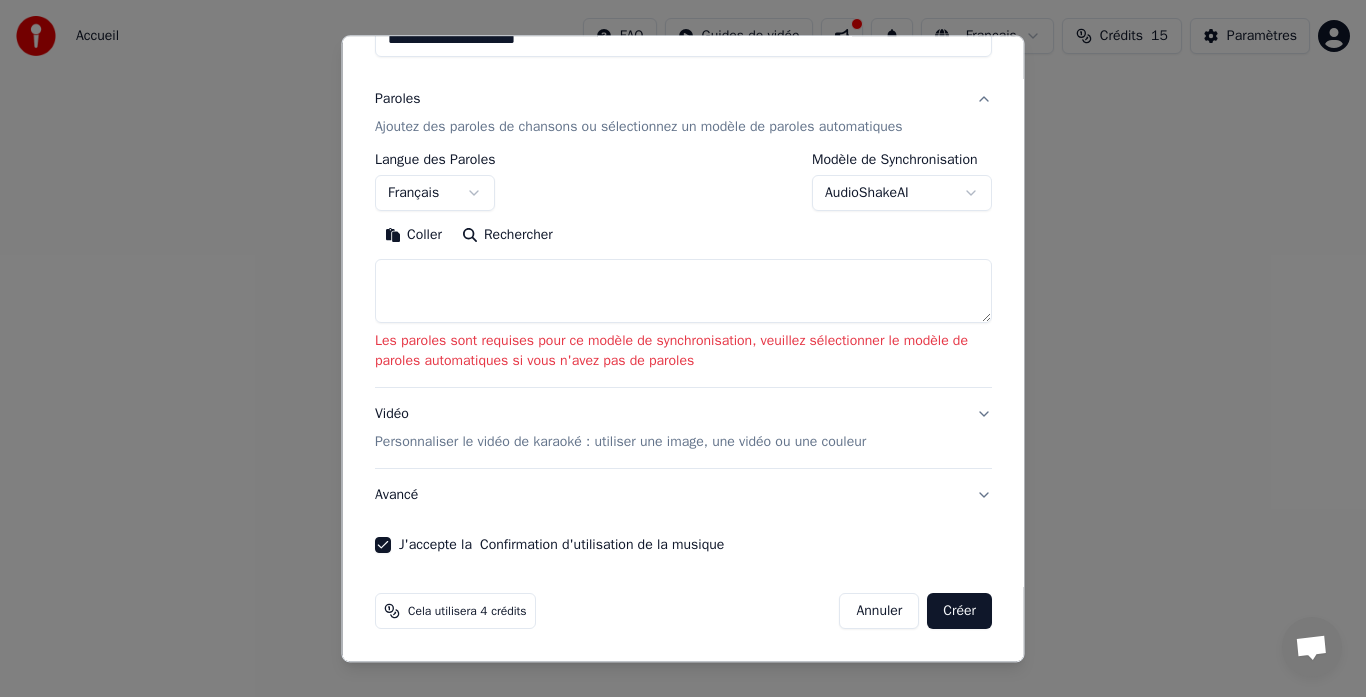 click on "Créer" at bounding box center [959, 612] 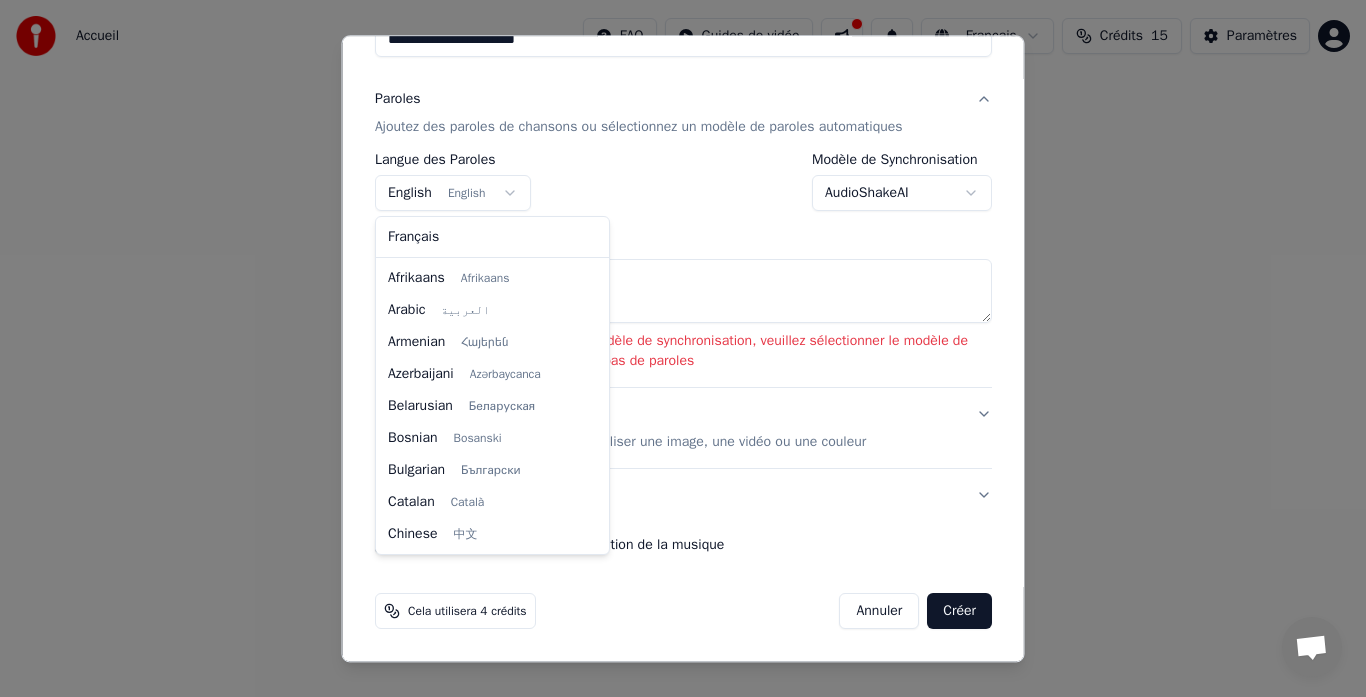 click on "**********" at bounding box center (683, 300) 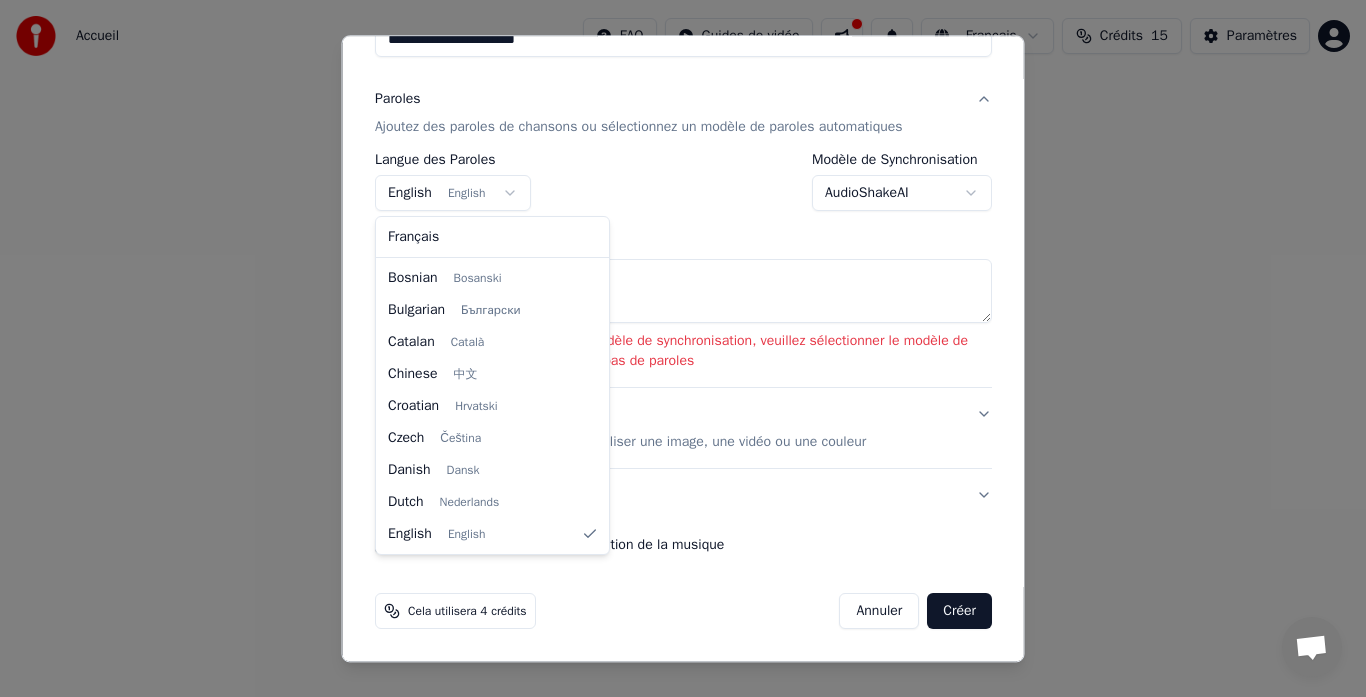 select on "**" 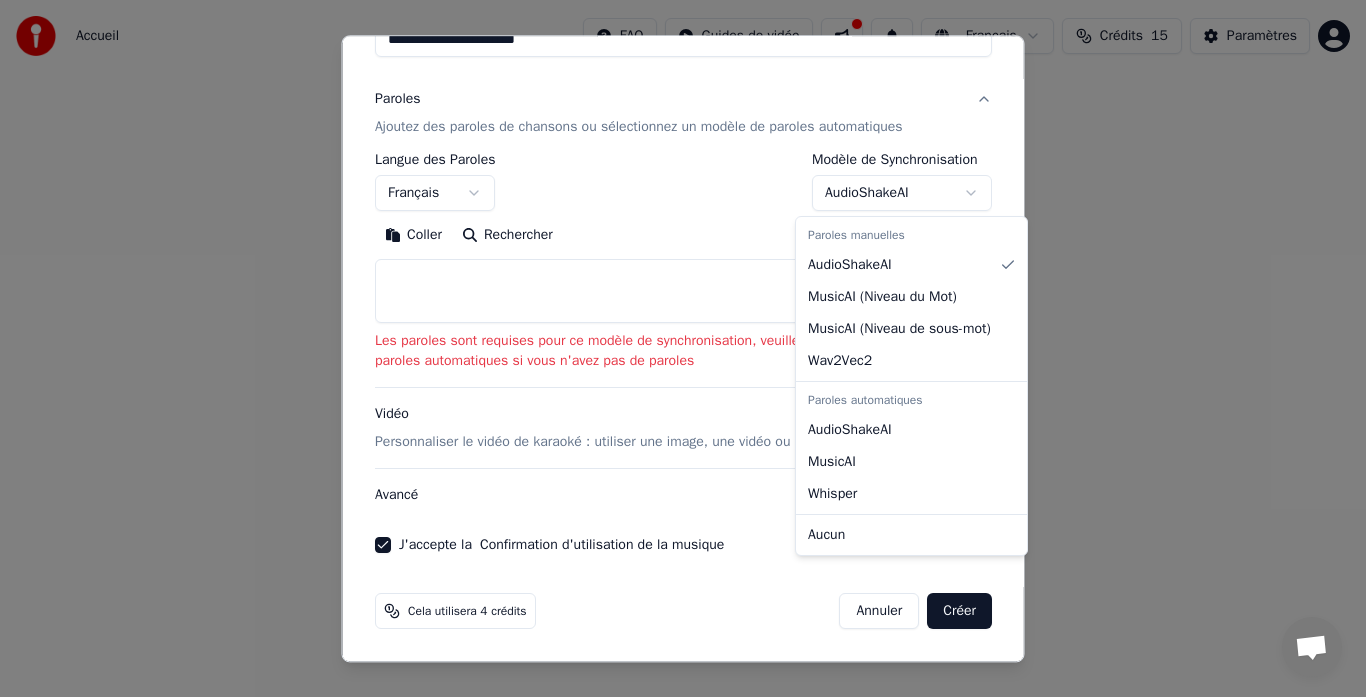 click on "**********" at bounding box center (683, 300) 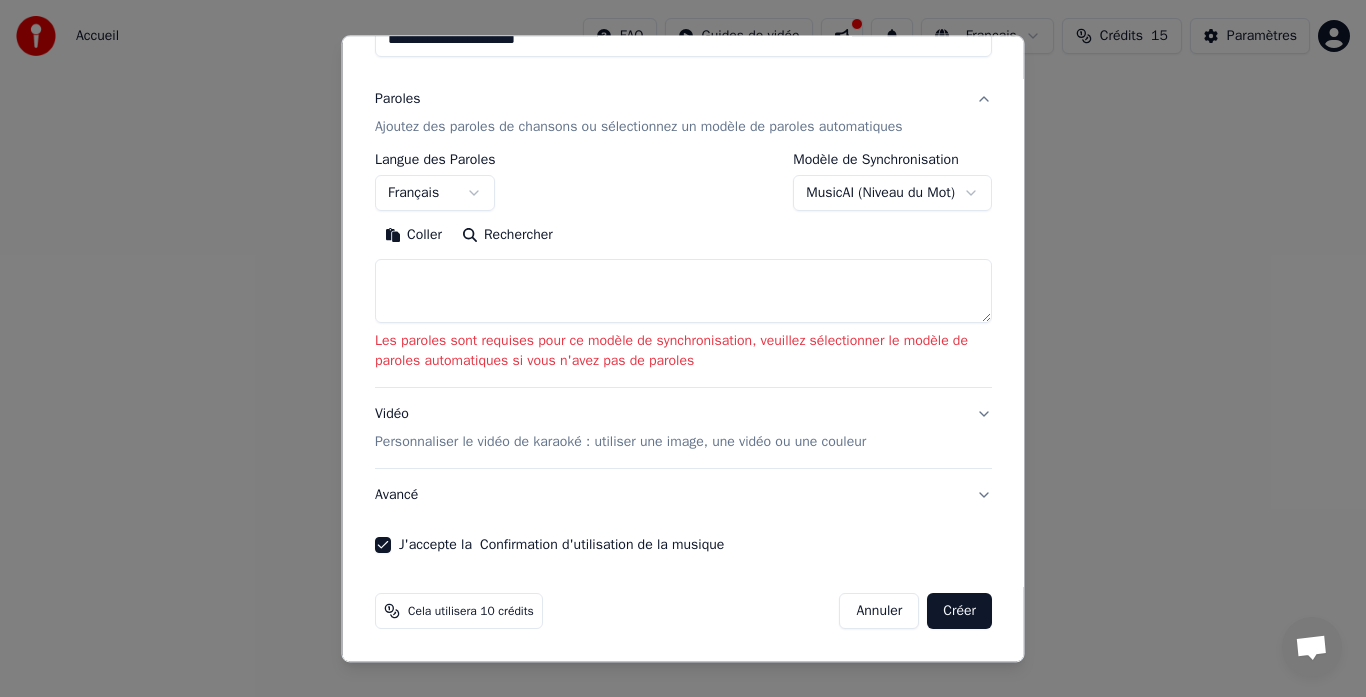 click on "Créer" at bounding box center [959, 612] 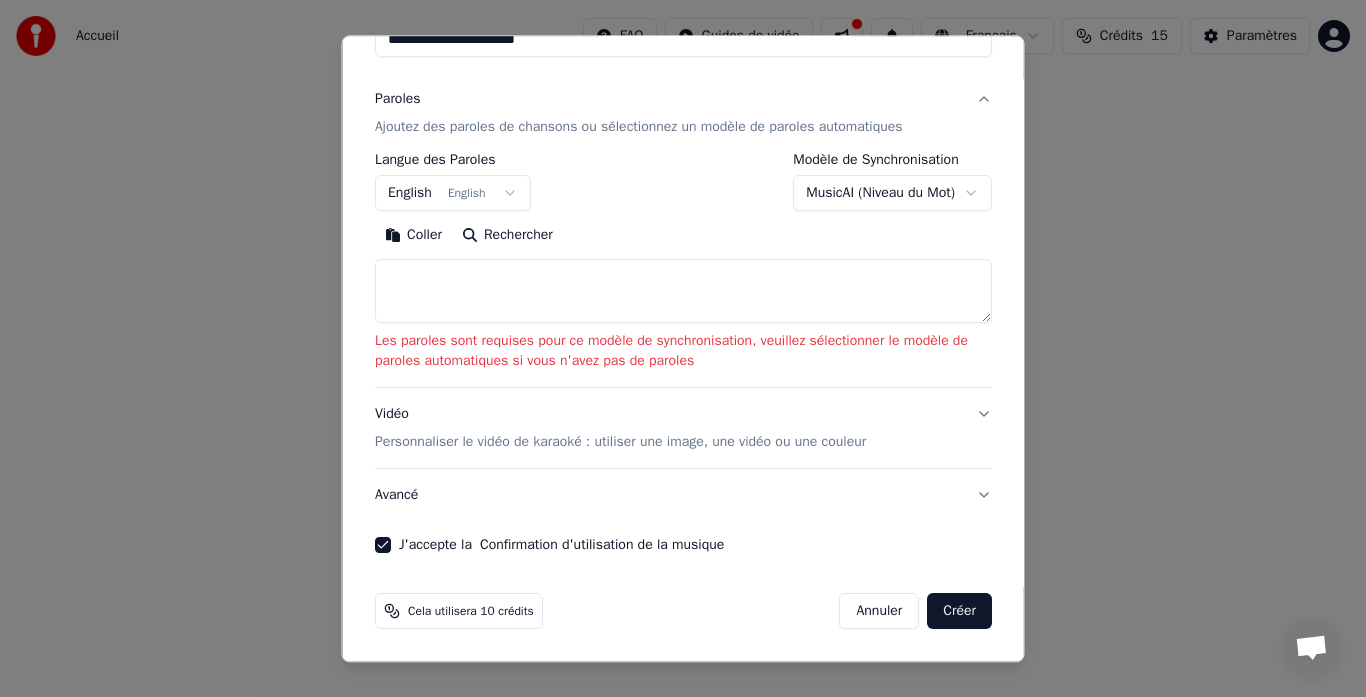 click on "Ajoutez des paroles de chansons ou sélectionnez un modèle de paroles automatiques" at bounding box center [639, 128] 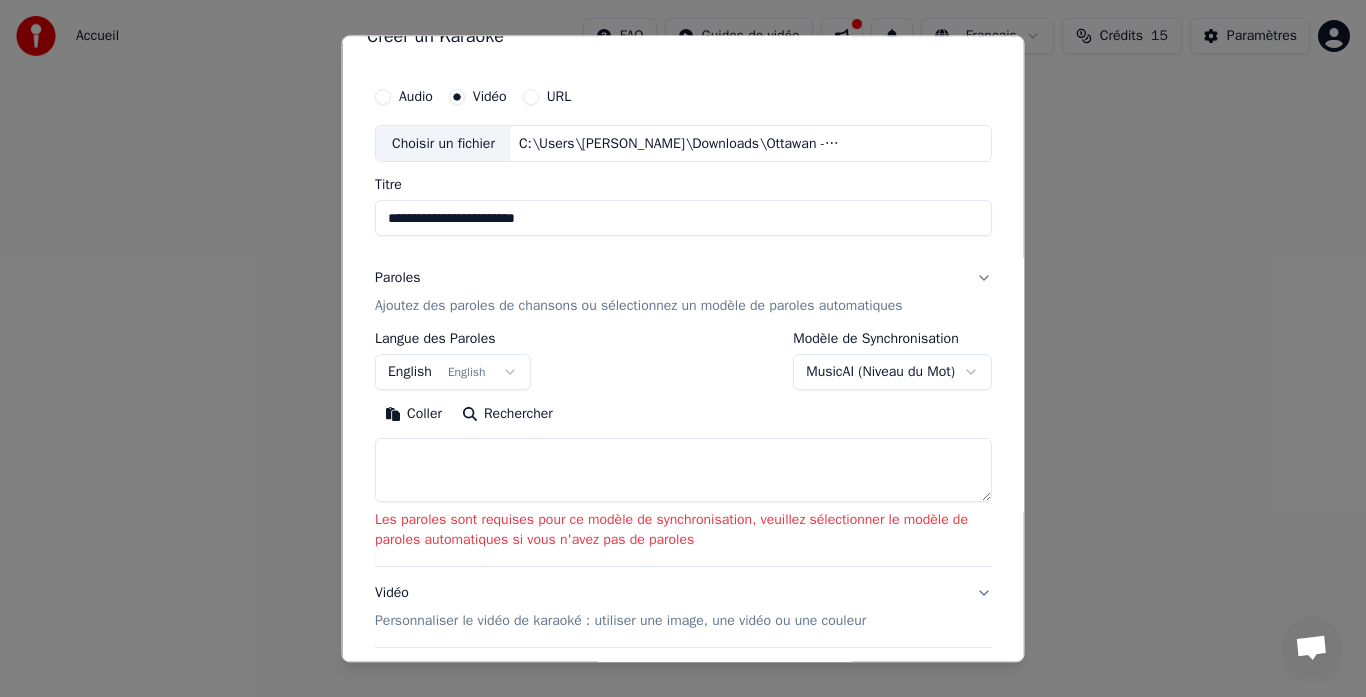 scroll, scrollTop: 0, scrollLeft: 0, axis: both 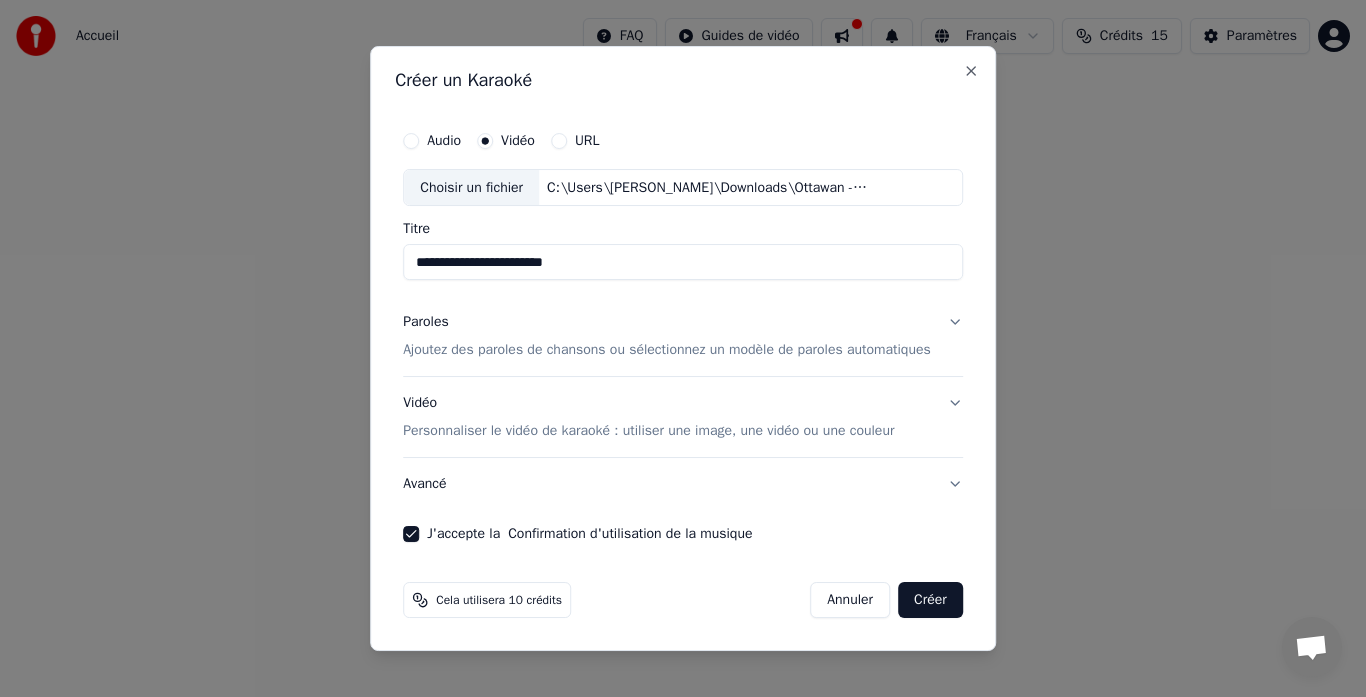 click on "Ajoutez des paroles de chansons ou sélectionnez un modèle de paroles automatiques" at bounding box center (667, 351) 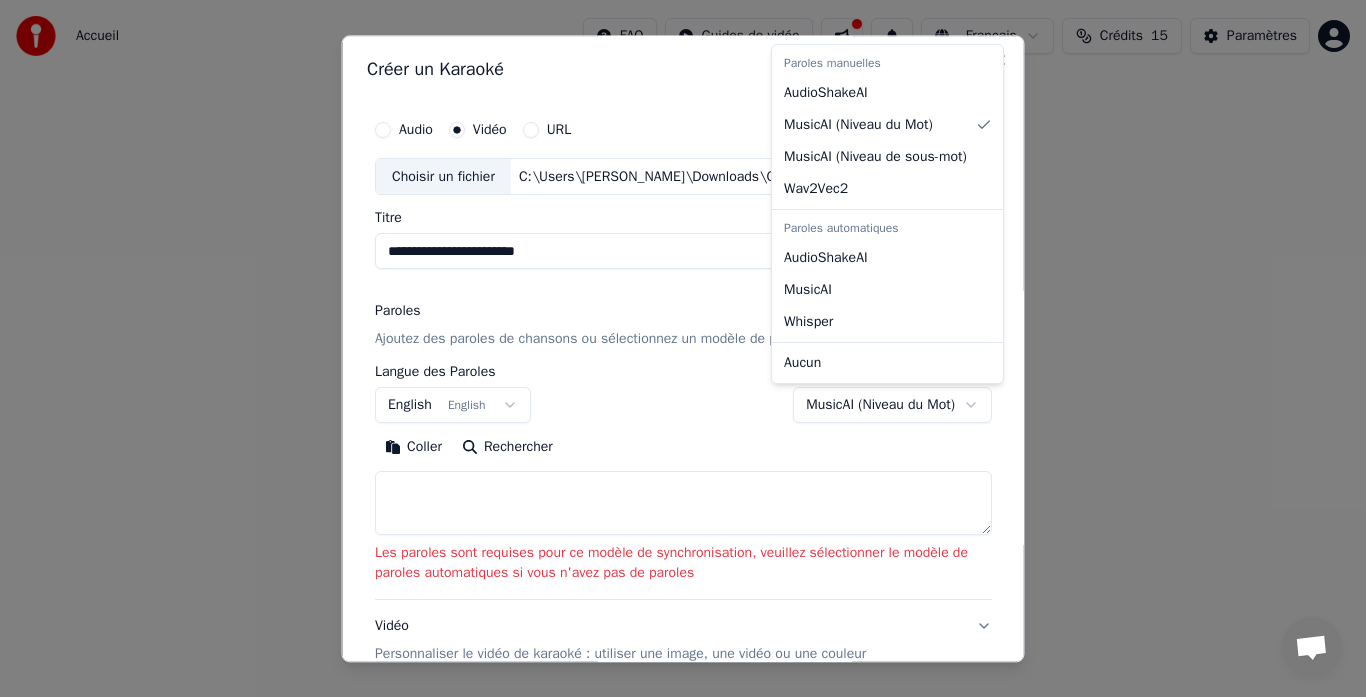 click on "**********" at bounding box center (683, 300) 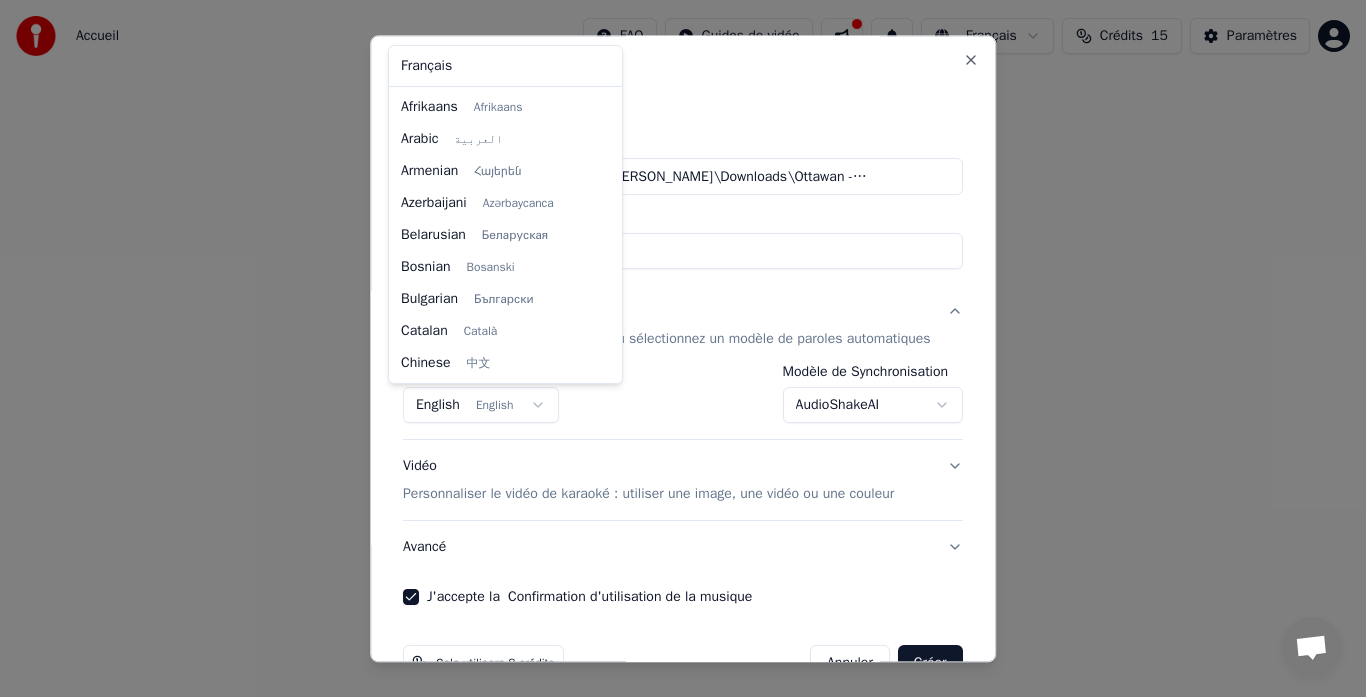 click on "**********" at bounding box center (683, 300) 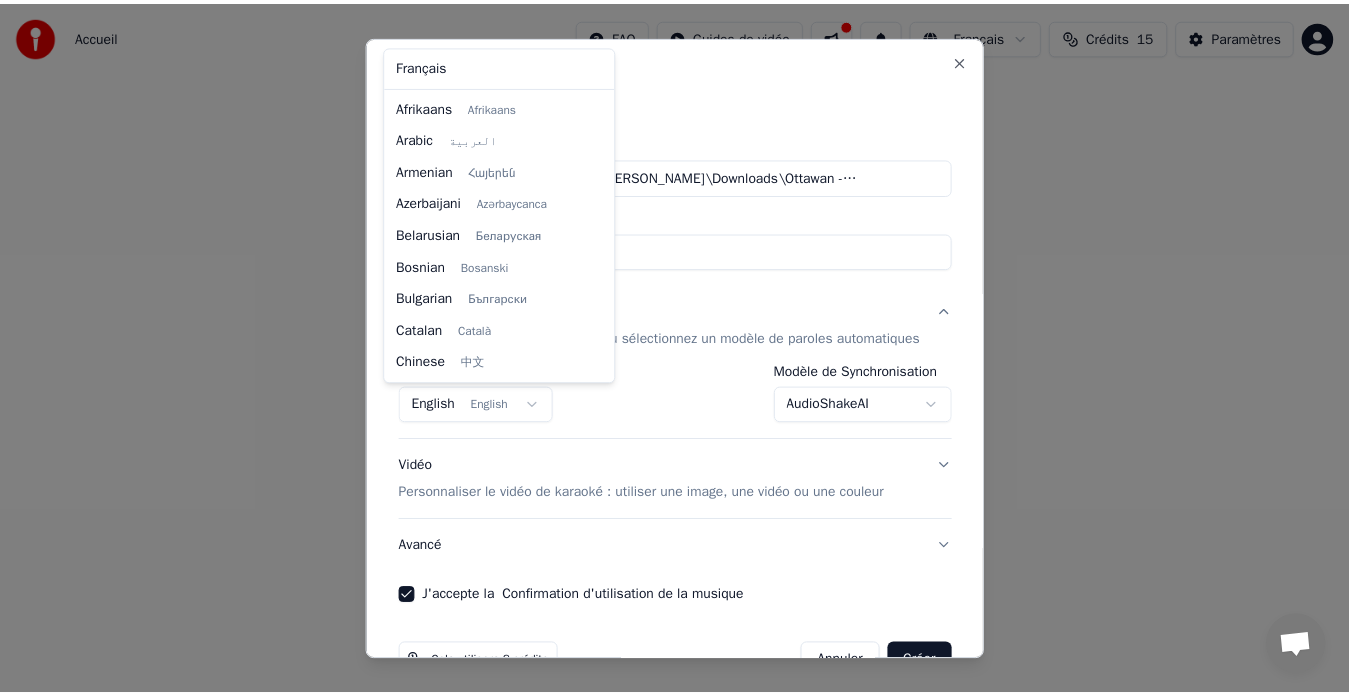 scroll, scrollTop: 160, scrollLeft: 0, axis: vertical 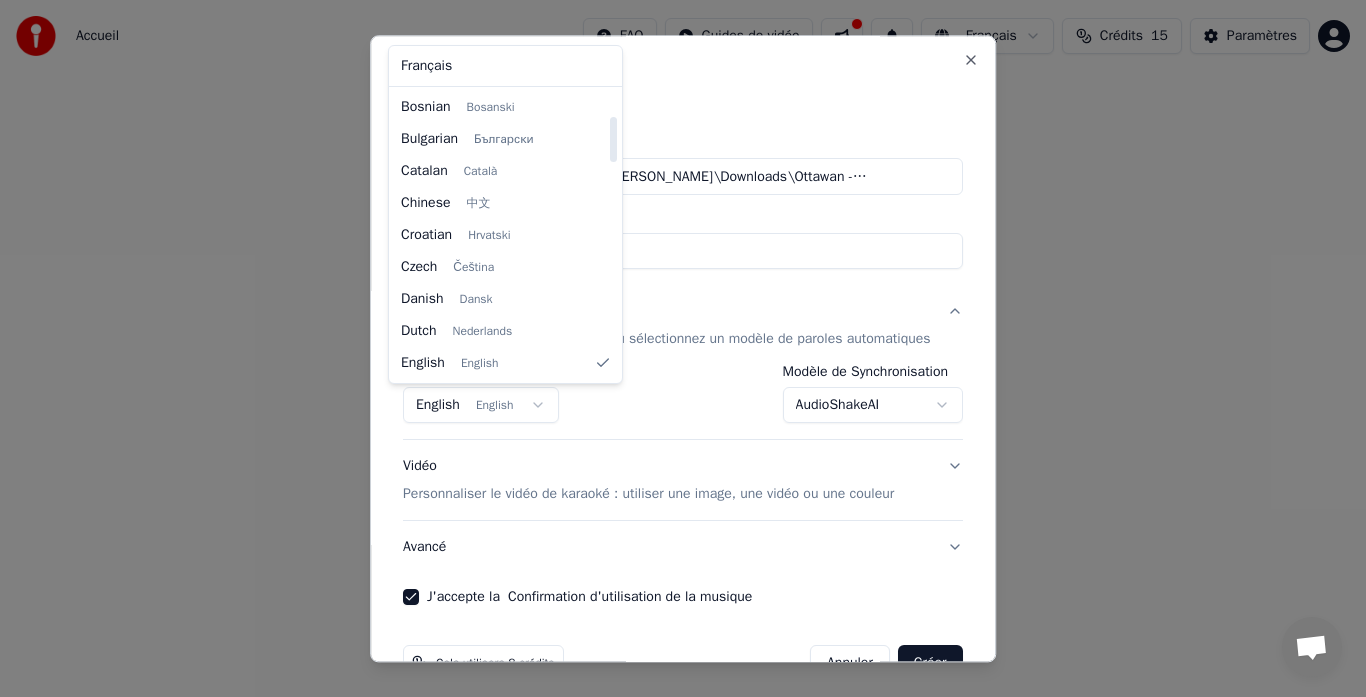 select on "**" 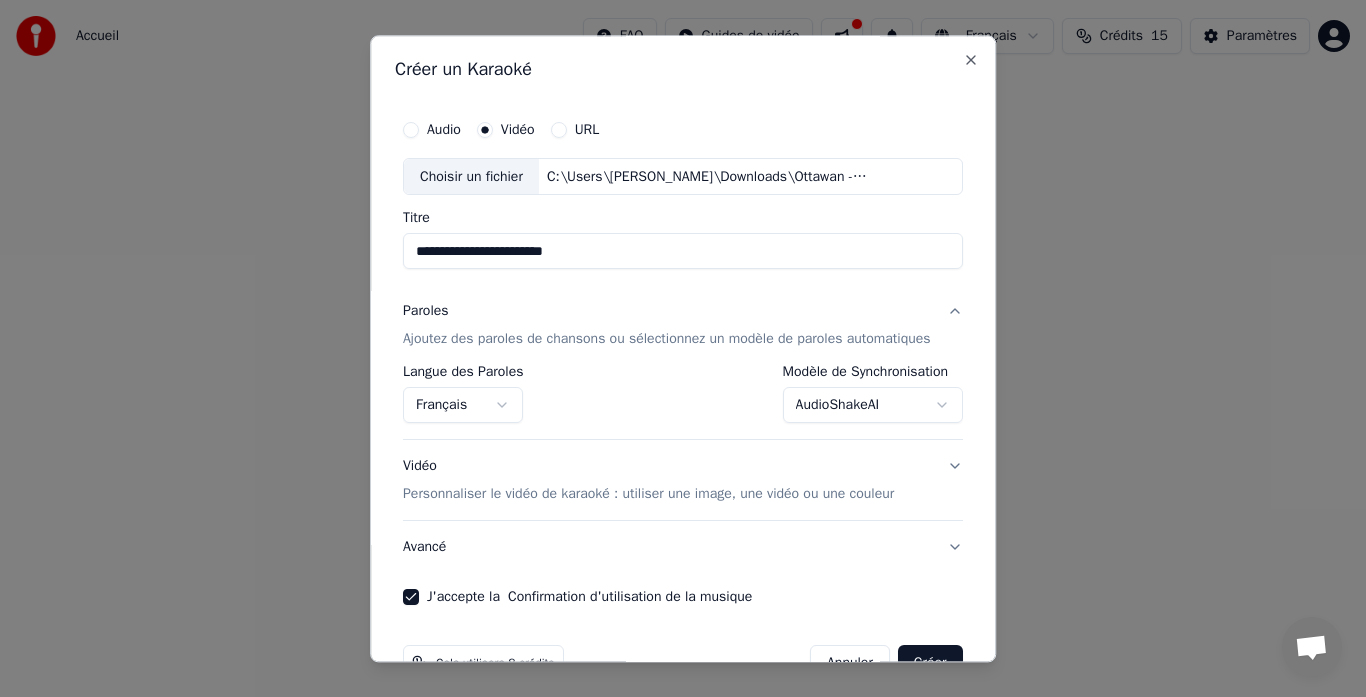 click on "Créer" at bounding box center (930, 664) 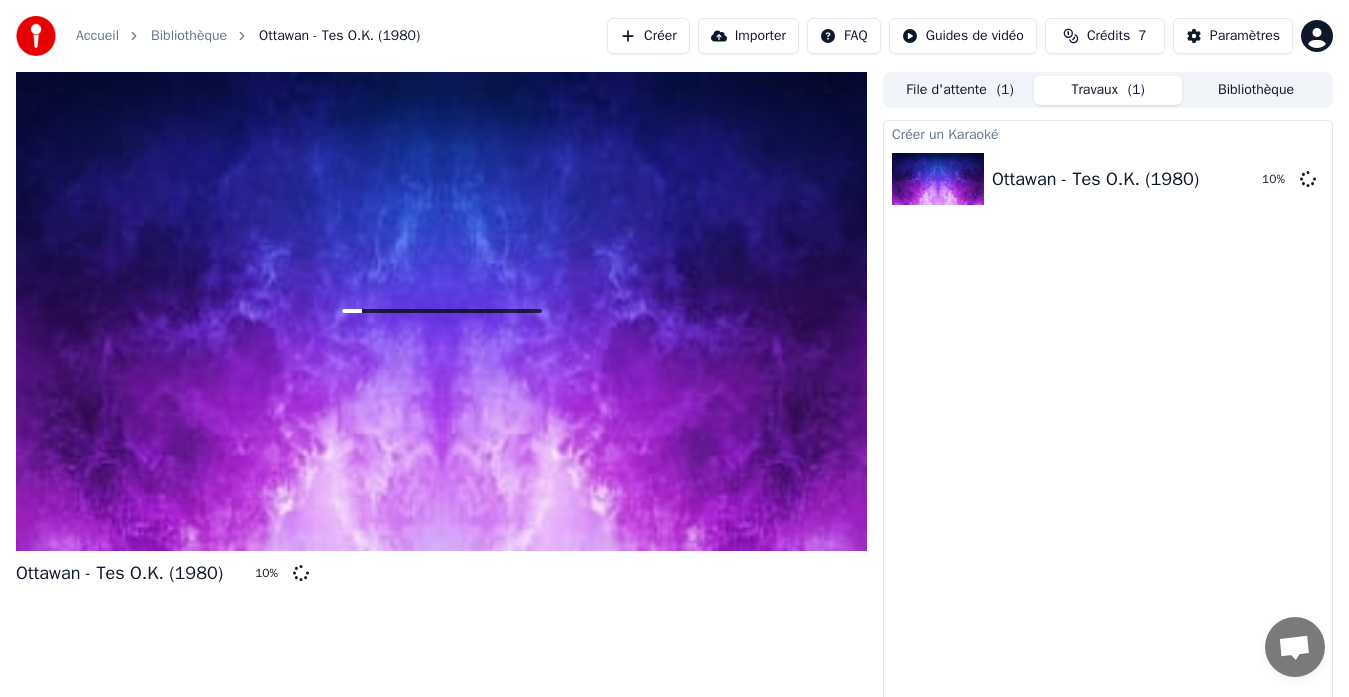 click on "Ottawan - Tes O.K. (1980) 10 %" at bounding box center [441, 392] 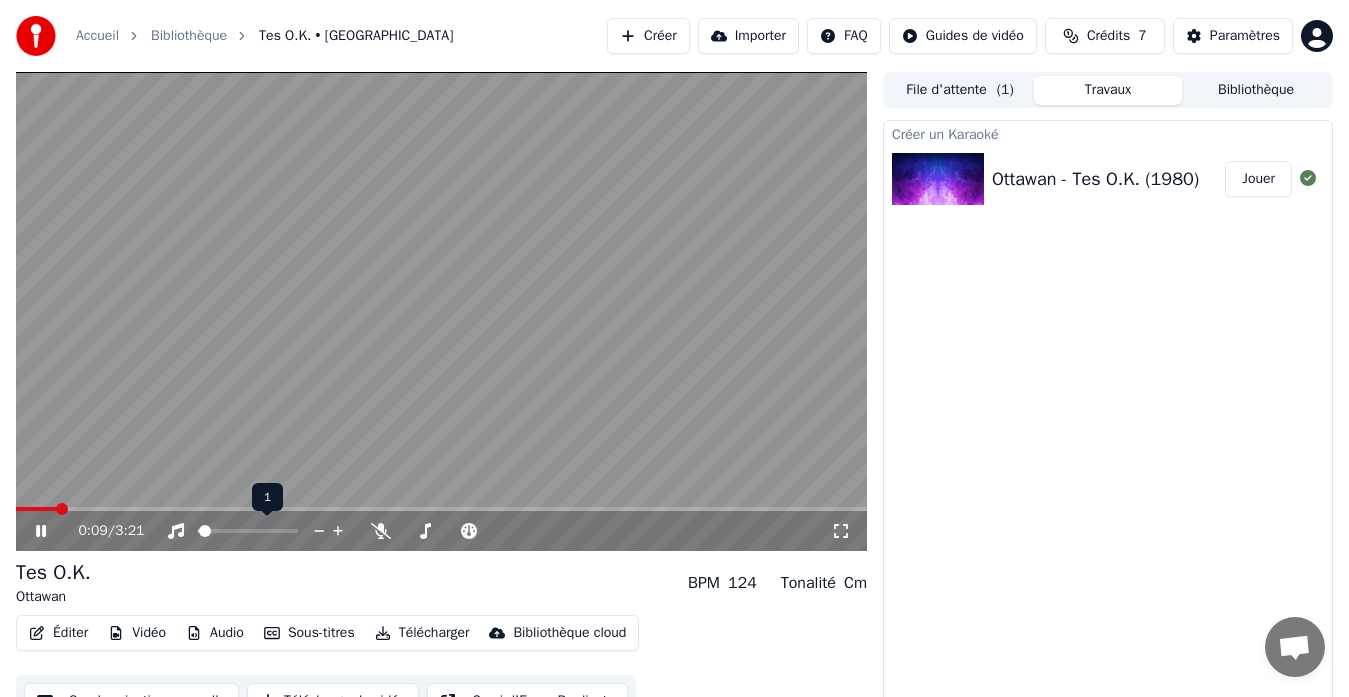click at bounding box center (198, 531) 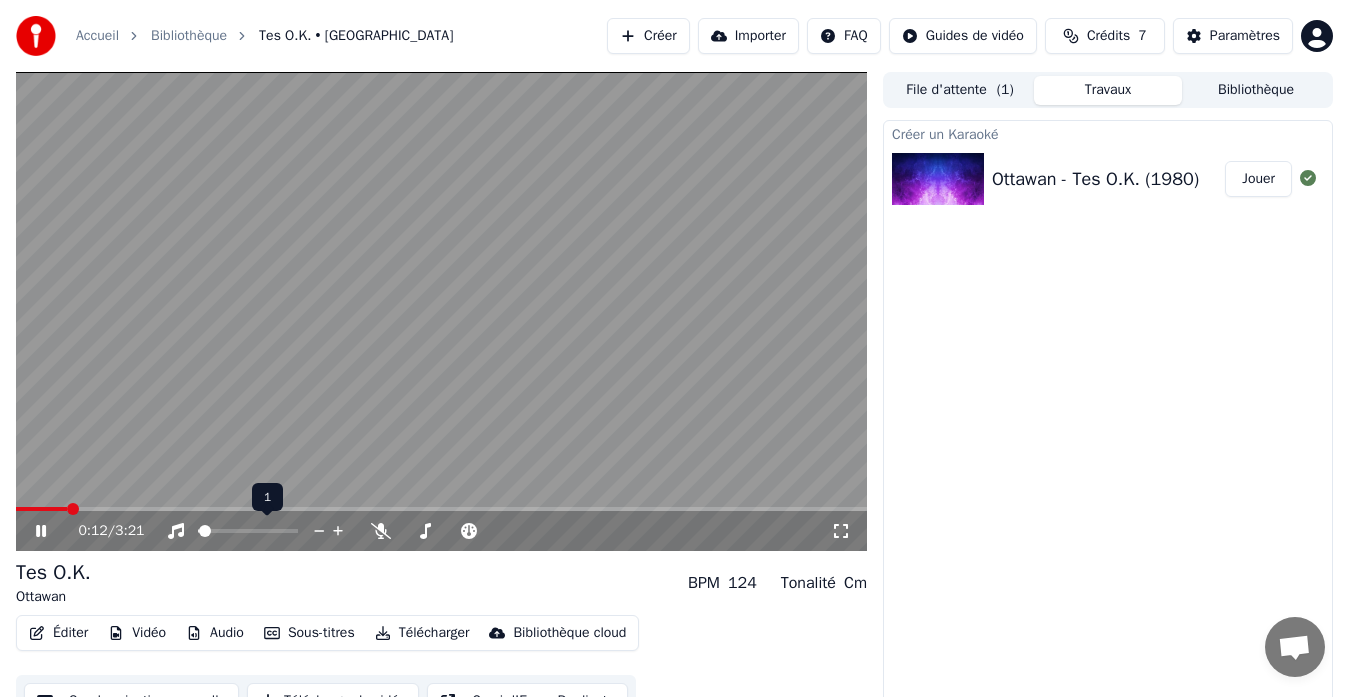 click at bounding box center (205, 531) 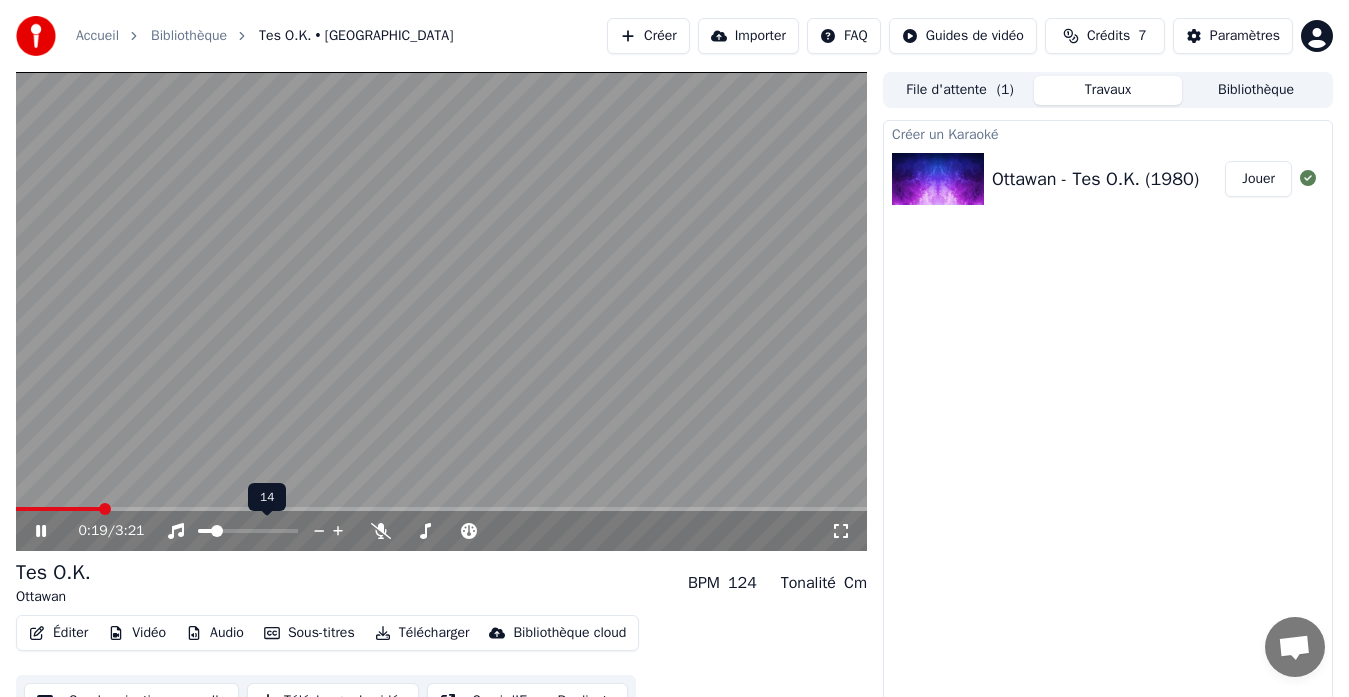 click at bounding box center (217, 531) 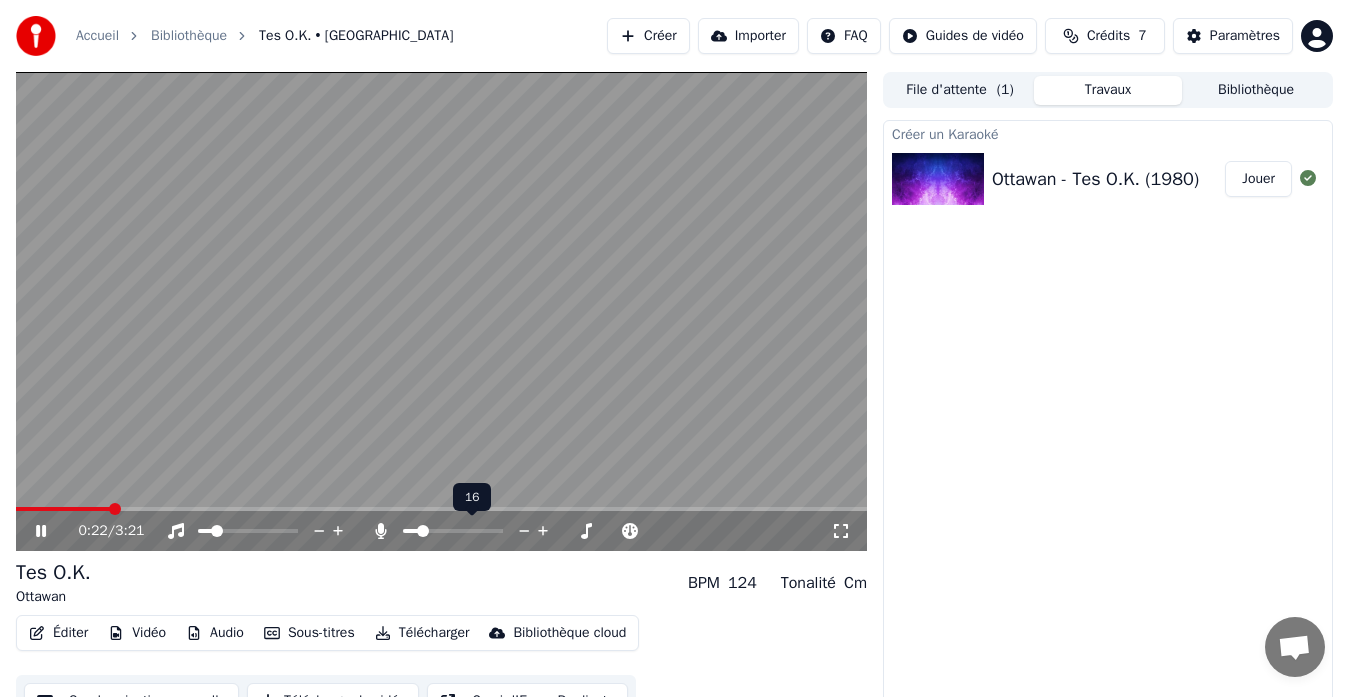 click at bounding box center [423, 531] 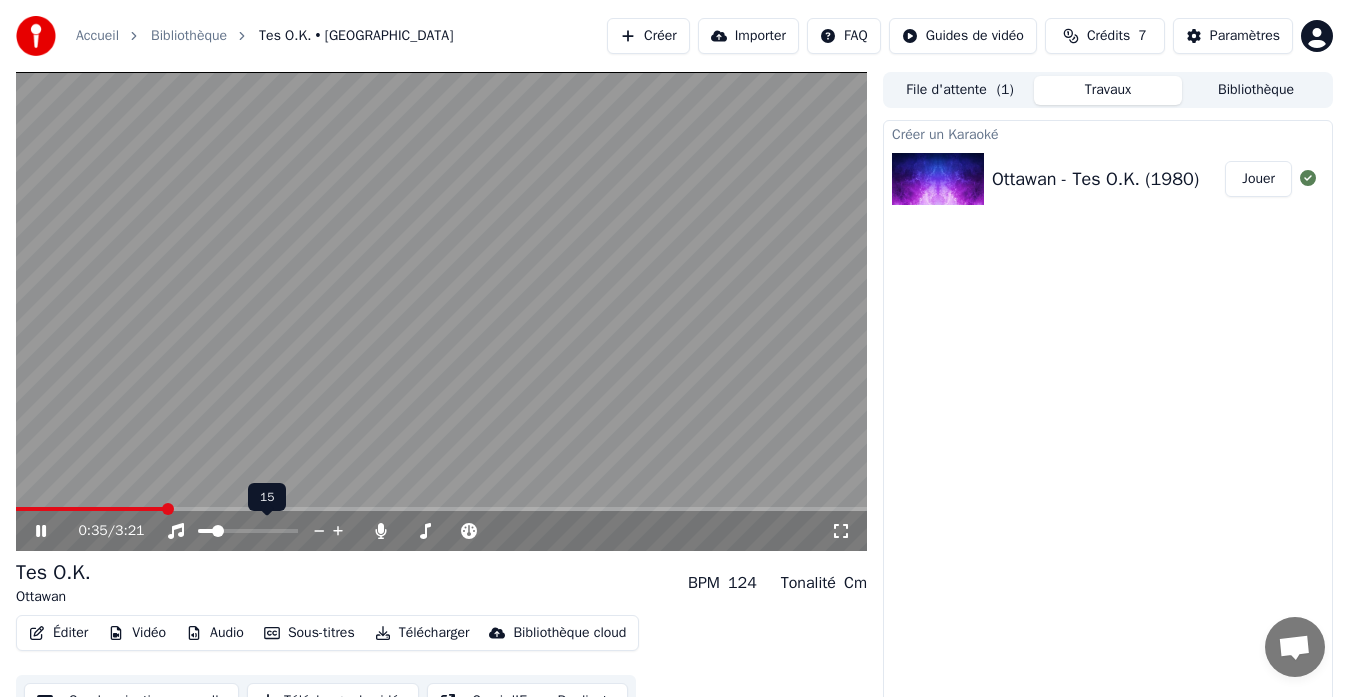 click at bounding box center [218, 531] 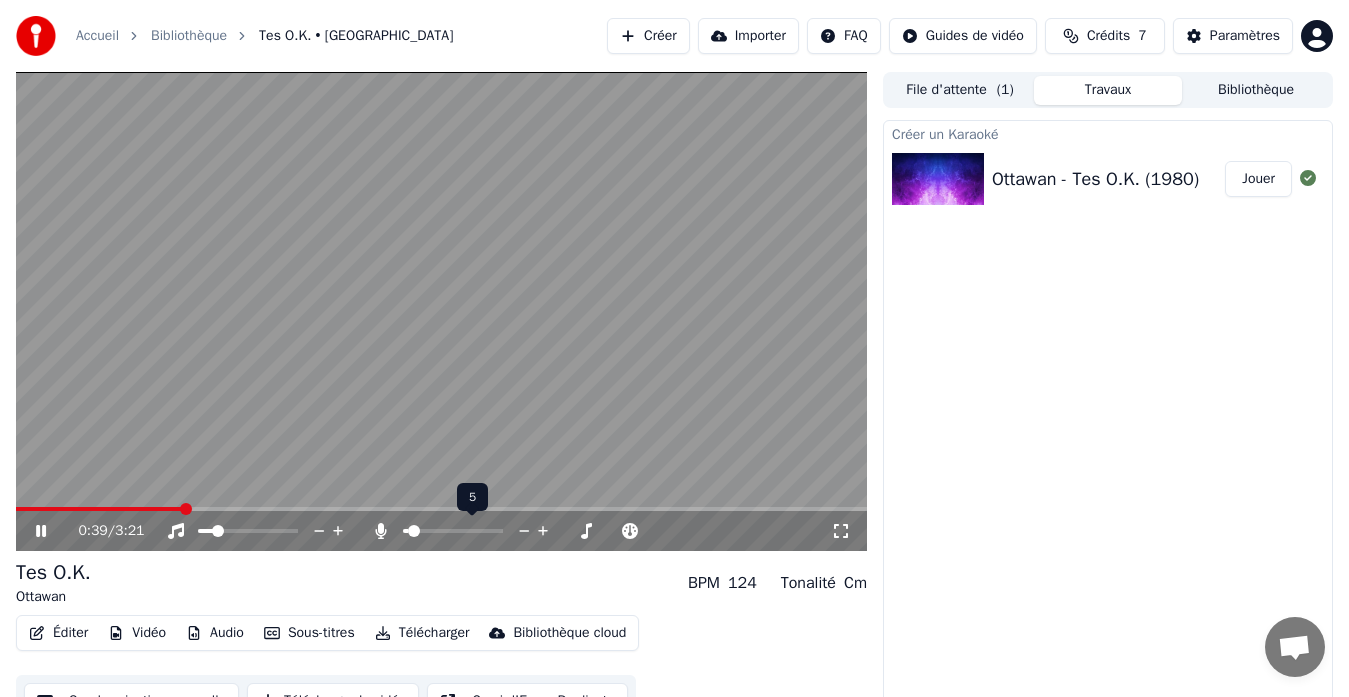 click at bounding box center [405, 531] 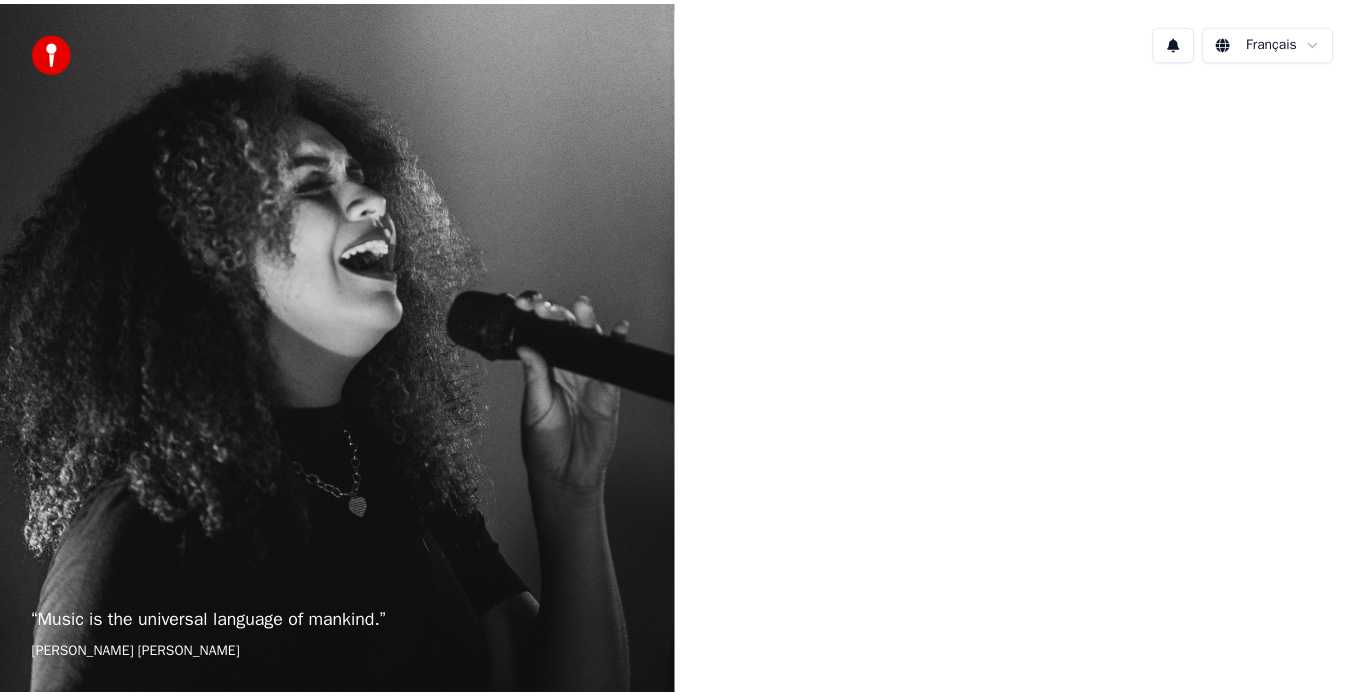 scroll, scrollTop: 0, scrollLeft: 0, axis: both 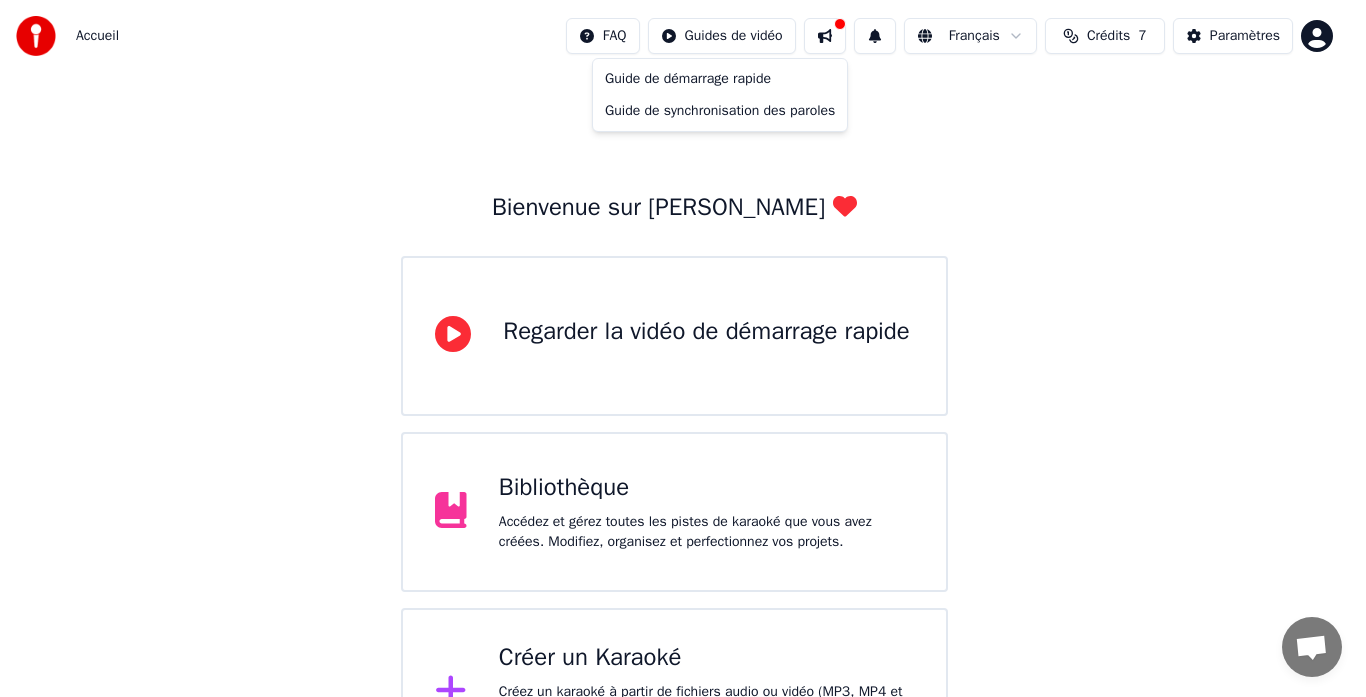 click on "Accueil FAQ Guides de vidéo Français Crédits 7 Paramètres Bienvenue sur Youka Regarder la vidéo de démarrage rapide Bibliothèque Accédez et gérez toutes les pistes de karaoké que vous avez créées. Modifiez, organisez et perfectionnez vos projets. Créer un Karaoké Créez un karaoké à partir de fichiers audio ou vidéo (MP3, MP4 et plus), ou collez une URL pour générer instantanément une vidéo de karaoké avec des paroles synchronisées. Guide de démarrage rapide Guide de synchronisation des paroles" at bounding box center (683, 388) 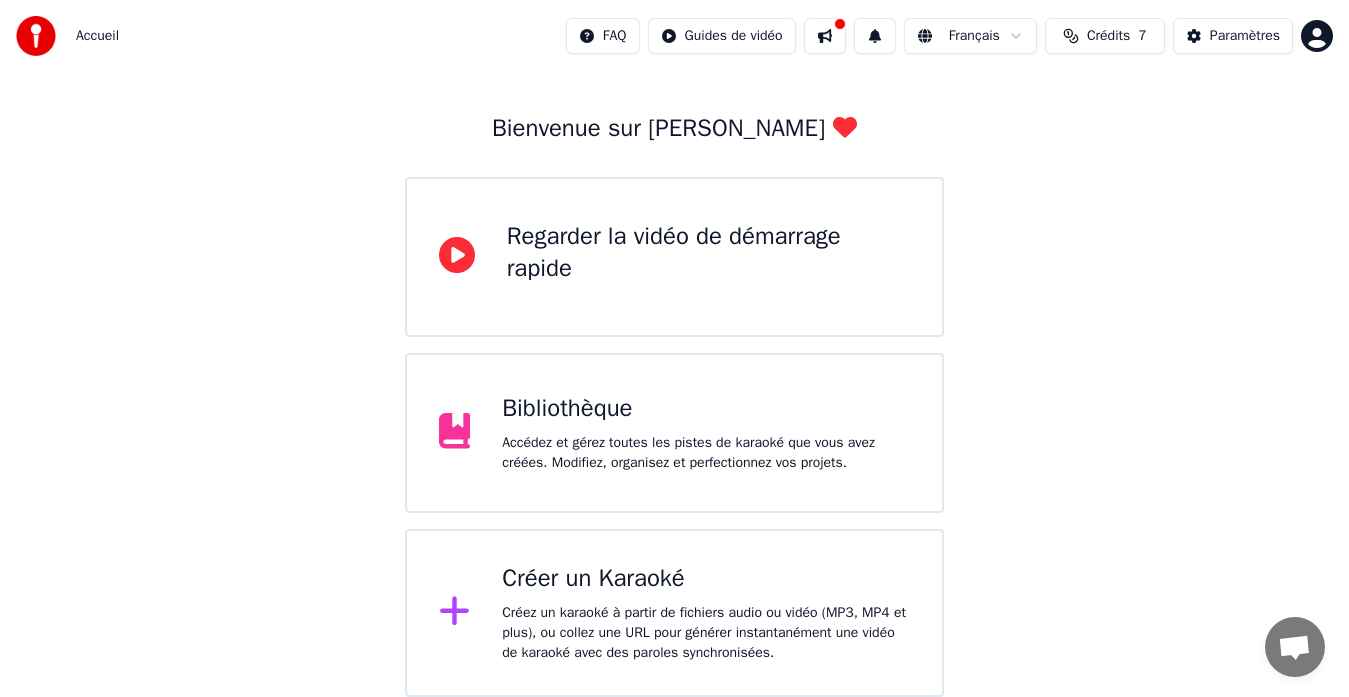 scroll, scrollTop: 0, scrollLeft: 0, axis: both 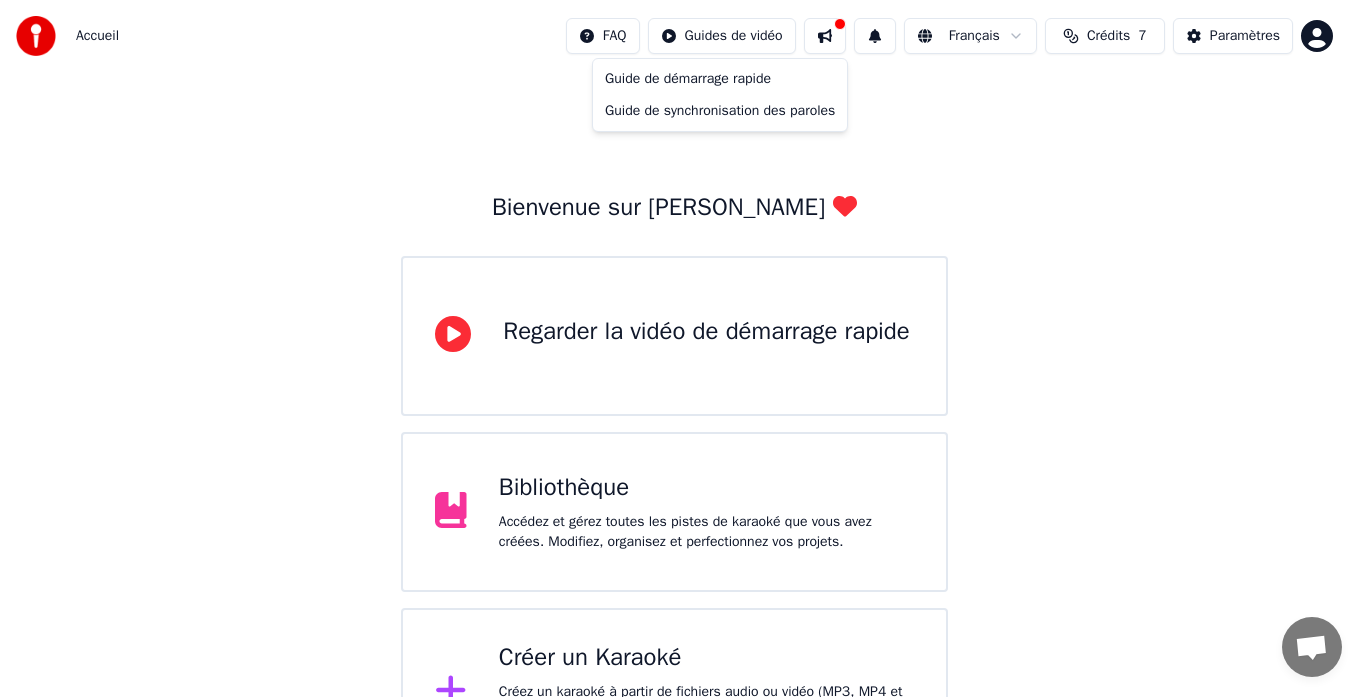 click on "Accueil FAQ Guides de vidéo Français Crédits 7 Paramètres Bienvenue sur Youka Regarder la vidéo de démarrage rapide Bibliothèque Accédez et gérez toutes les pistes de karaoké que vous avez créées. Modifiez, organisez et perfectionnez vos projets. Créer un Karaoké Créez un karaoké à partir de fichiers audio ou vidéo (MP3, MP4 et plus), ou collez une URL pour générer instantanément une vidéo de karaoké avec des paroles synchronisées. Guide de démarrage rapide Guide de synchronisation des paroles" at bounding box center [683, 388] 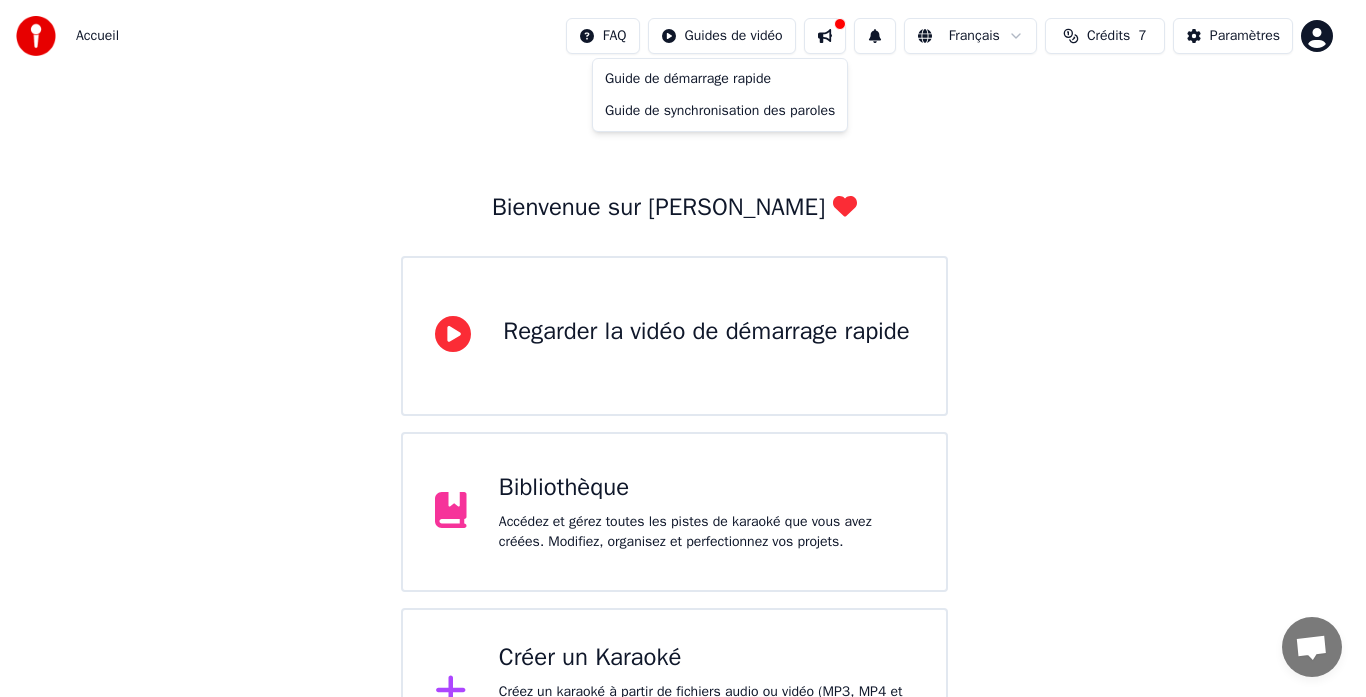 click on "Accueil FAQ Guides de vidéo Français Crédits 7 Paramètres Bienvenue sur Youka Regarder la vidéo de démarrage rapide Bibliothèque Accédez et gérez toutes les pistes de karaoké que vous avez créées. Modifiez, organisez et perfectionnez vos projets. Créer un Karaoké Créez un karaoké à partir de fichiers audio ou vidéo (MP3, MP4 et plus), ou collez une URL pour générer instantanément une vidéo de karaoké avec des paroles synchronisées. Guide de démarrage rapide Guide de synchronisation des paroles" at bounding box center (683, 388) 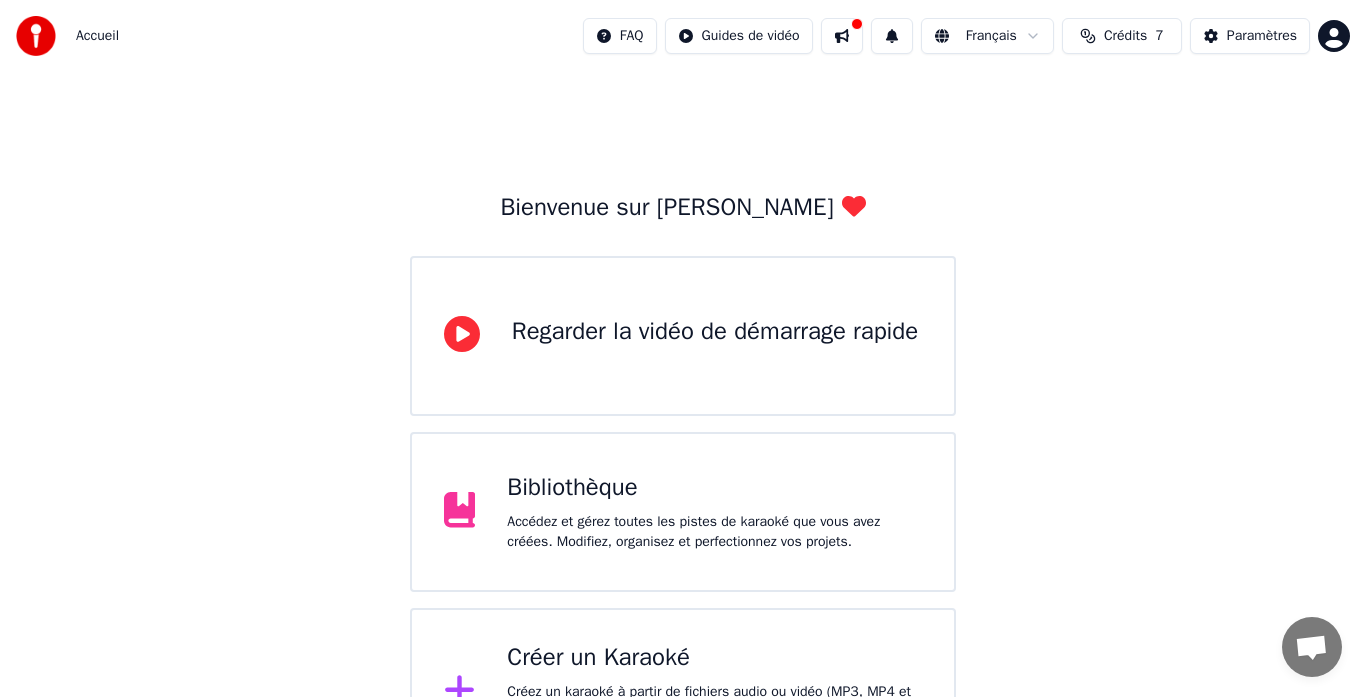 click on "Accueil FAQ Guides de vidéo Français Crédits 7 Paramètres Bienvenue sur Youka Regarder la vidéo de démarrage rapide Bibliothèque Accédez et gérez toutes les pistes de karaoké que vous avez créées. Modifiez, organisez et perfectionnez vos projets. Créer un Karaoké Créez un karaoké à partir de fichiers audio ou vidéo (MP3, MP4 et plus), ou collez une URL pour générer instantanément une vidéo de karaoké avec des paroles synchronisées." at bounding box center [683, 388] 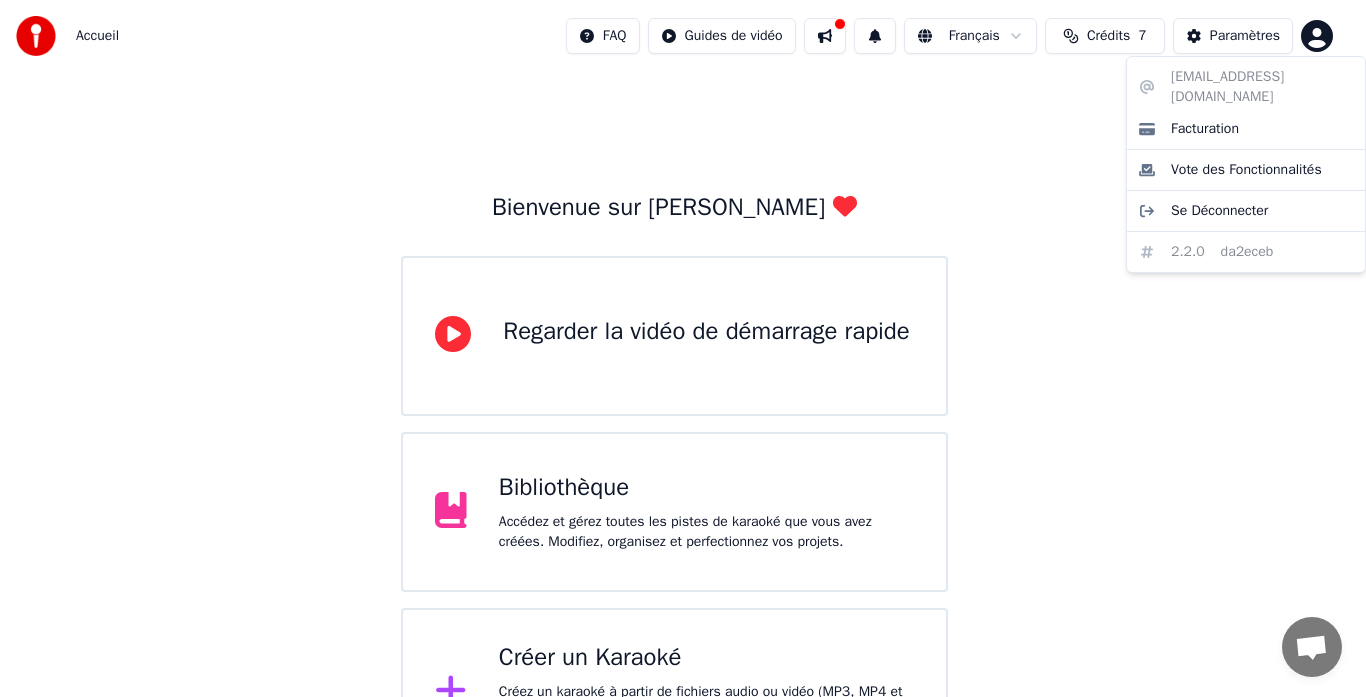 click on "Accueil FAQ Guides de vidéo Français Crédits 7 Paramètres Bienvenue sur Youka Regarder la vidéo de démarrage rapide Bibliothèque Accédez et gérez toutes les pistes de karaoké que vous avez créées. Modifiez, organisez et perfectionnez vos projets. Créer un Karaoké Créez un karaoké à partir de fichiers audio ou vidéo (MP3, MP4 et plus), ou collez une URL pour générer instantanément une vidéo de karaoké avec des paroles synchronisées. smonbon@free.fr Facturation Vote des Fonctionnalités Se Déconnecter 2.2.0 da2eceb" at bounding box center (683, 388) 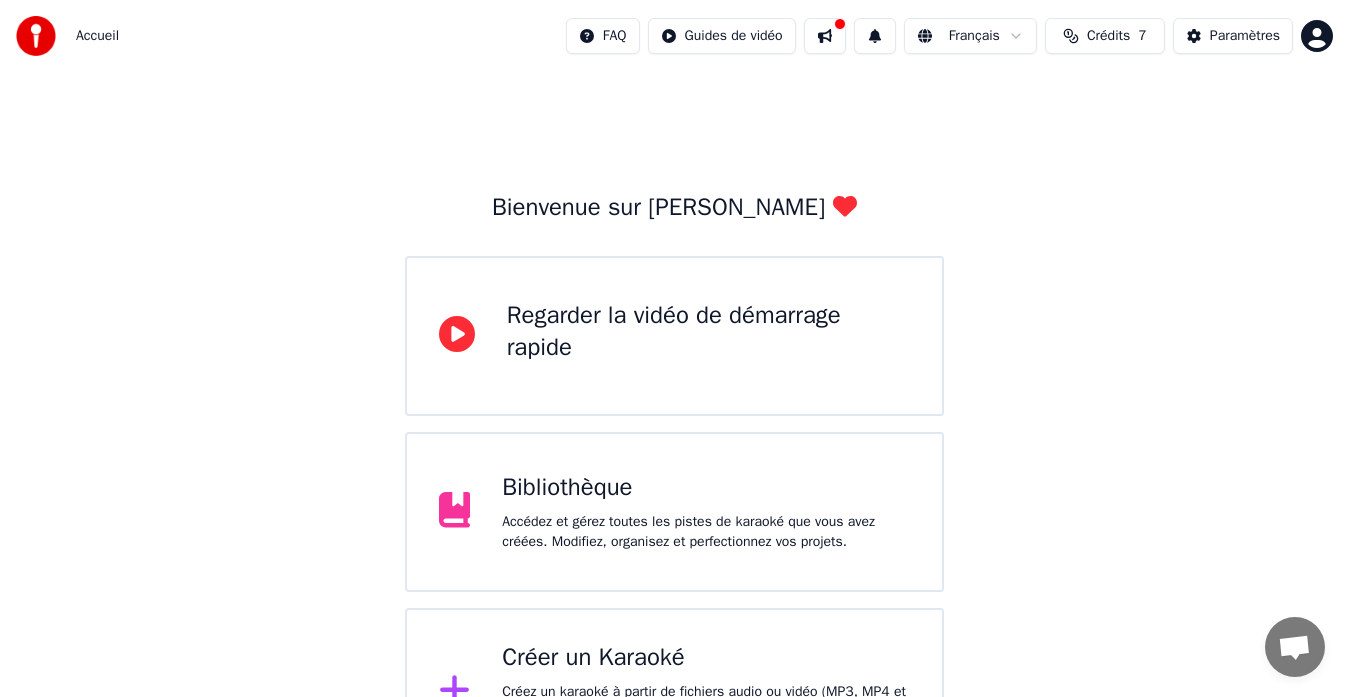 click at bounding box center (825, 36) 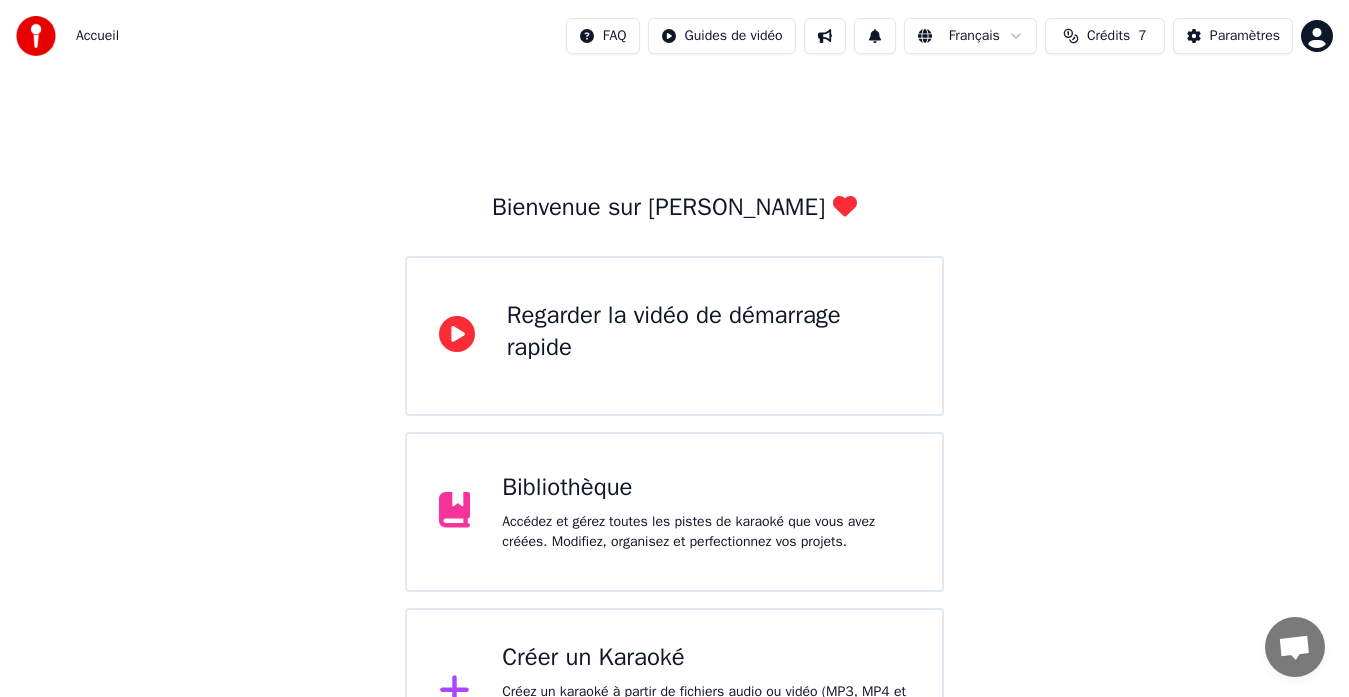scroll, scrollTop: 79, scrollLeft: 0, axis: vertical 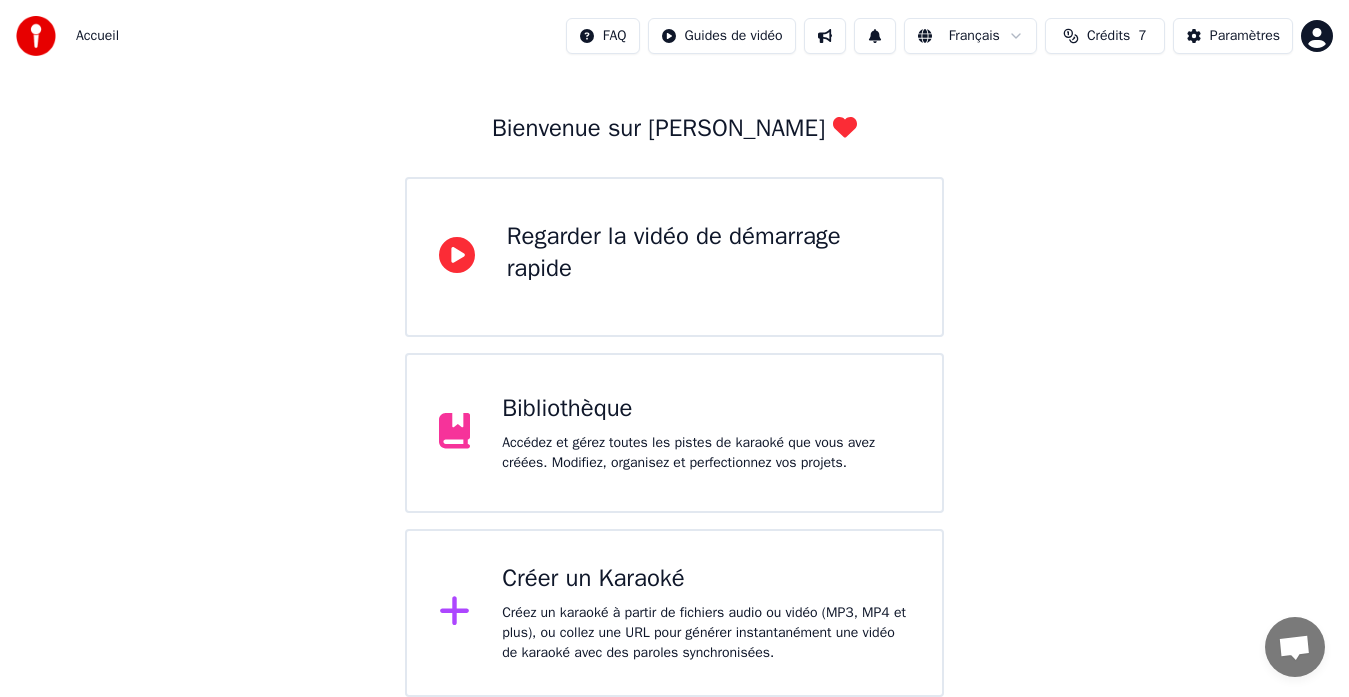 click on "Bibliothèque" at bounding box center [706, 409] 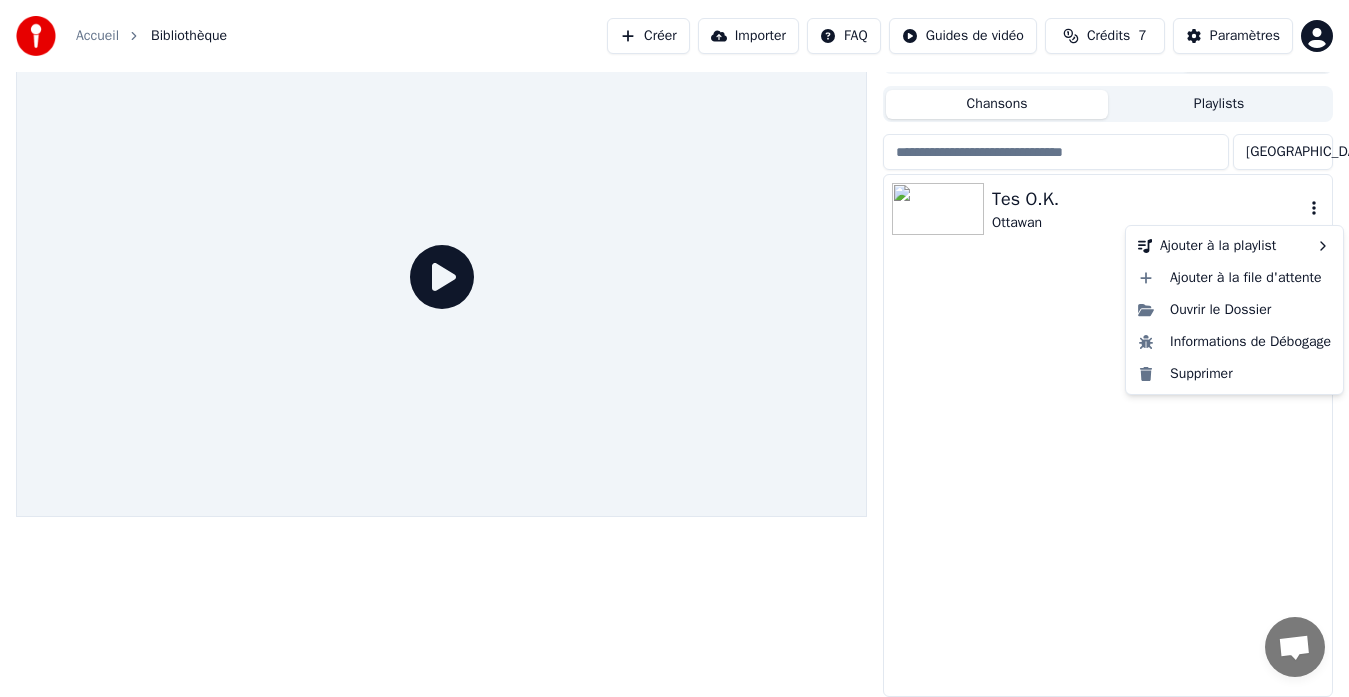 click 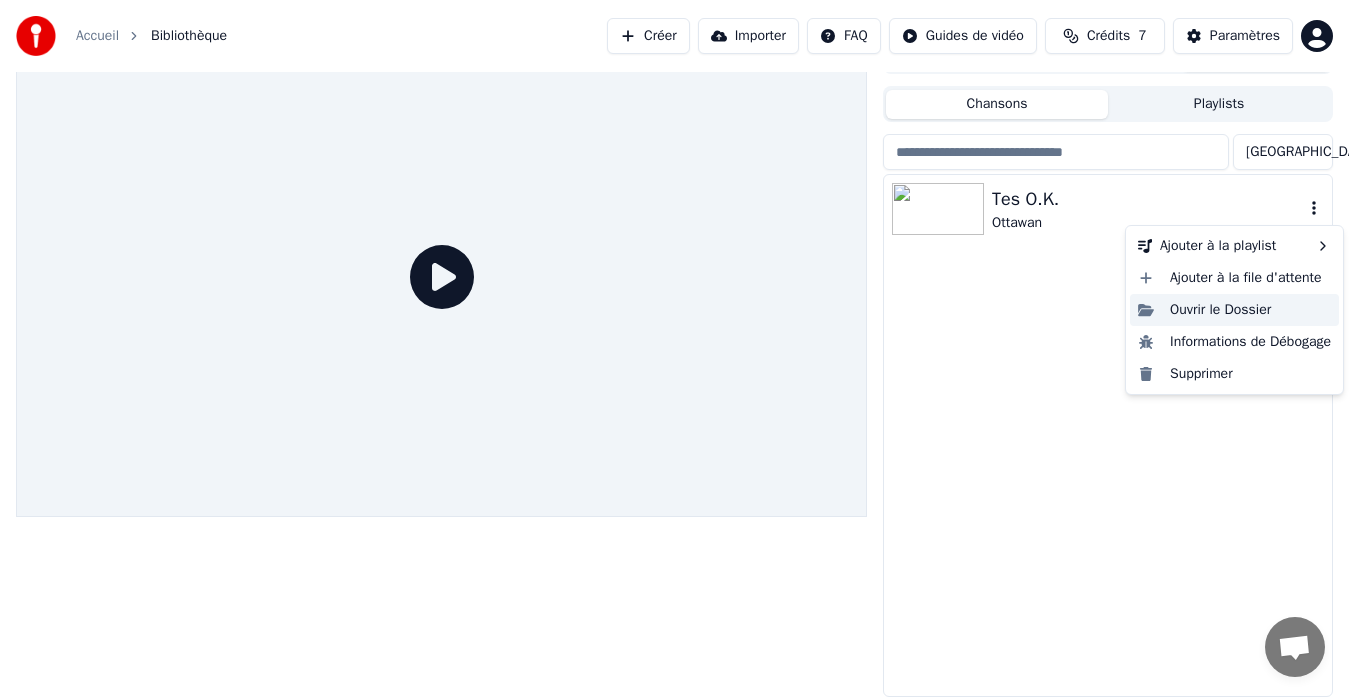 click on "Ouvrir le Dossier" at bounding box center (1234, 310) 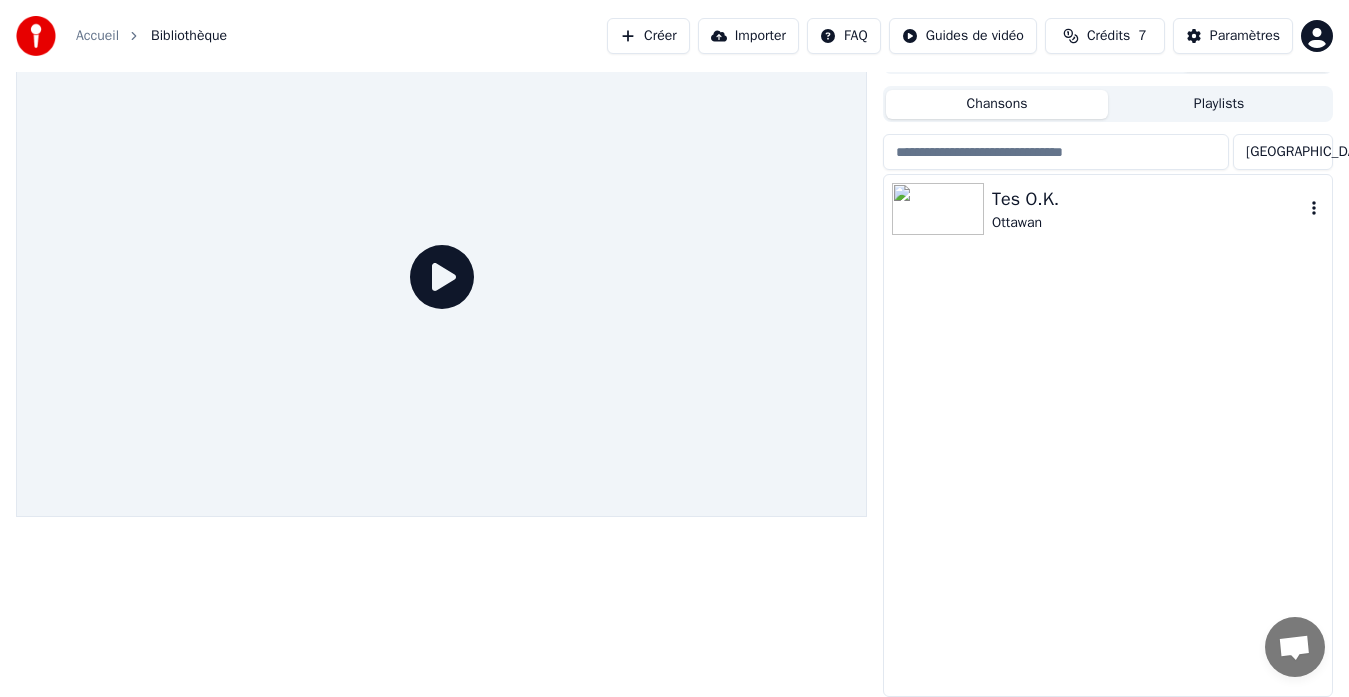 click 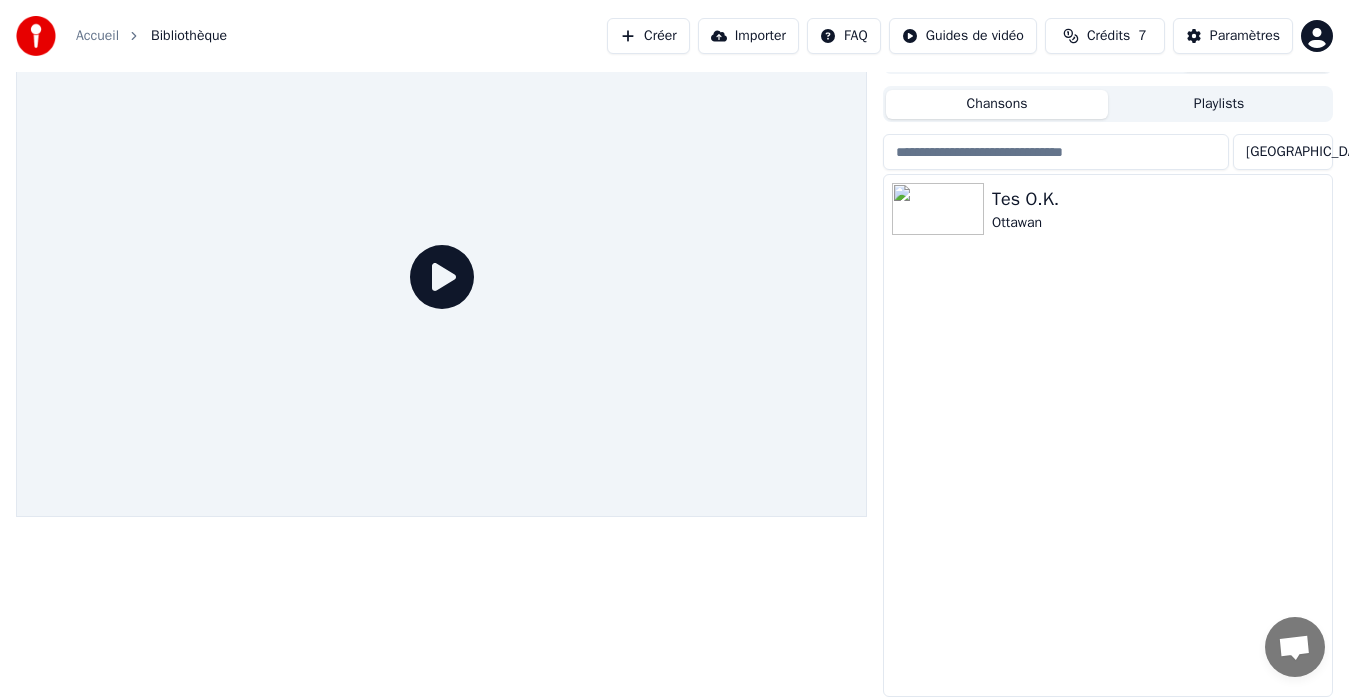 click on "Tes O.K. Ottawan" at bounding box center [1108, 435] 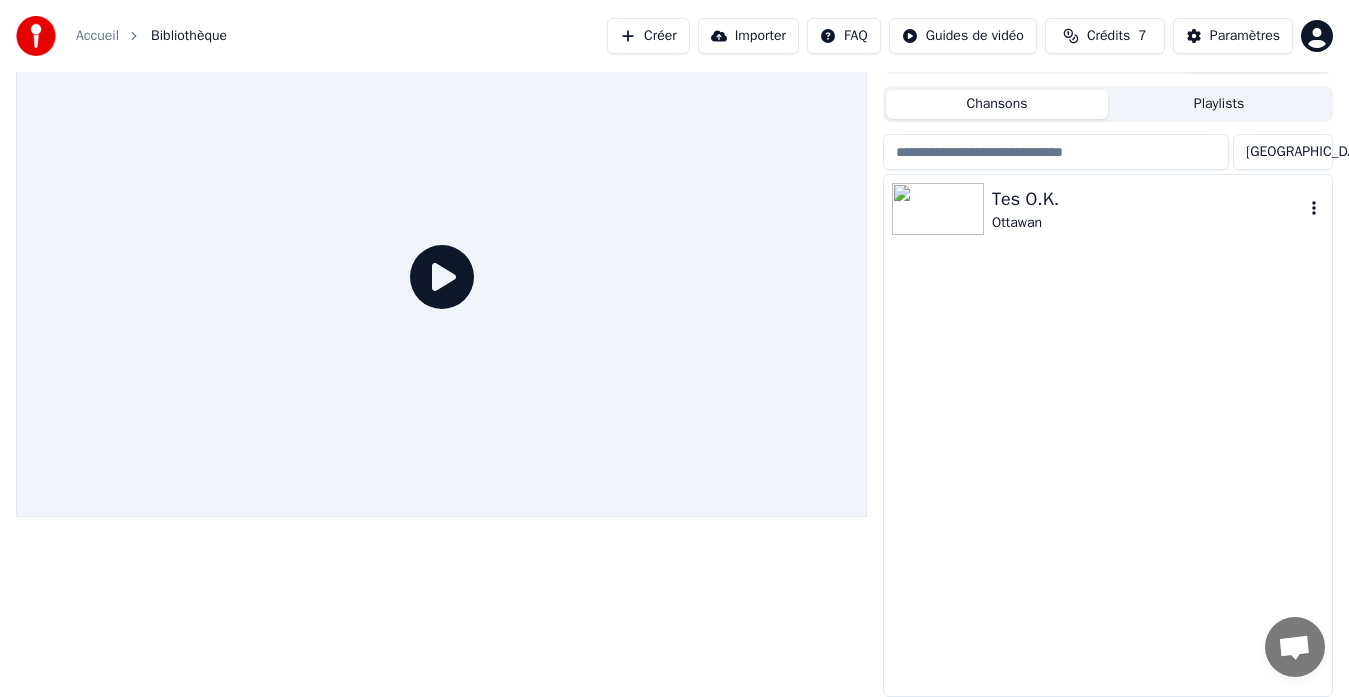 click at bounding box center (938, 209) 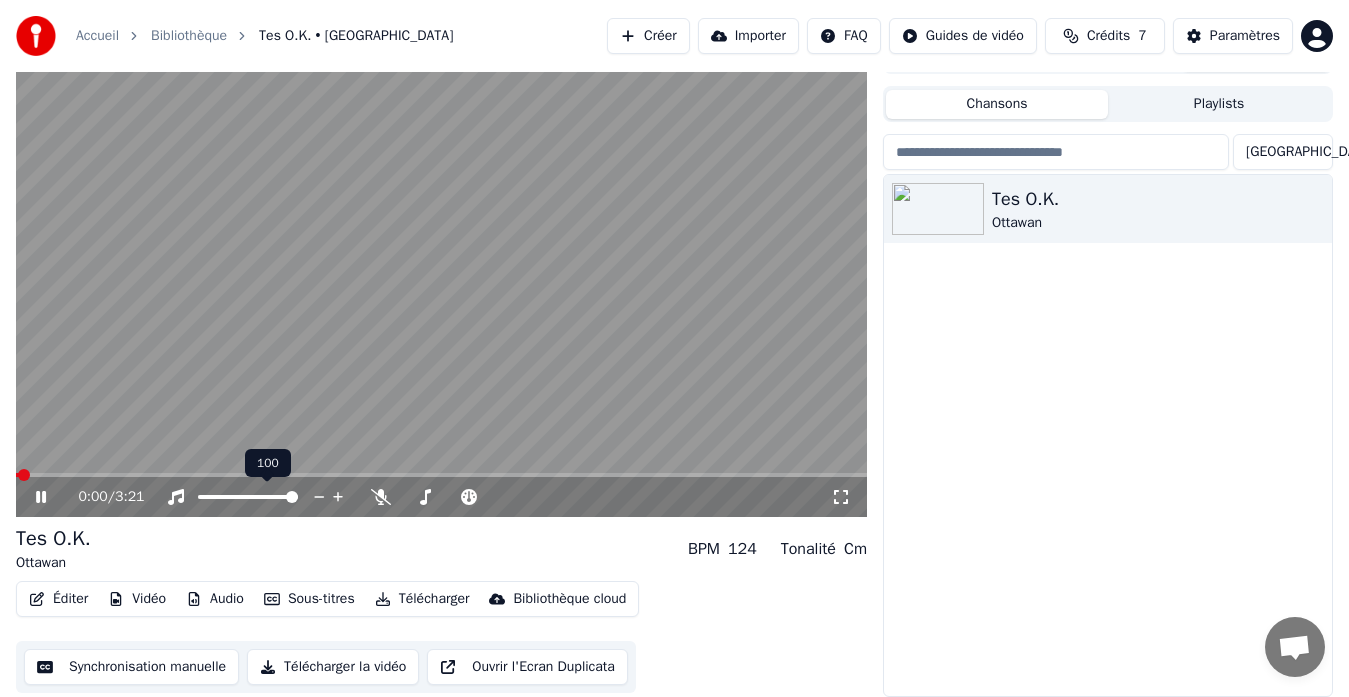 click at bounding box center [266, 497] 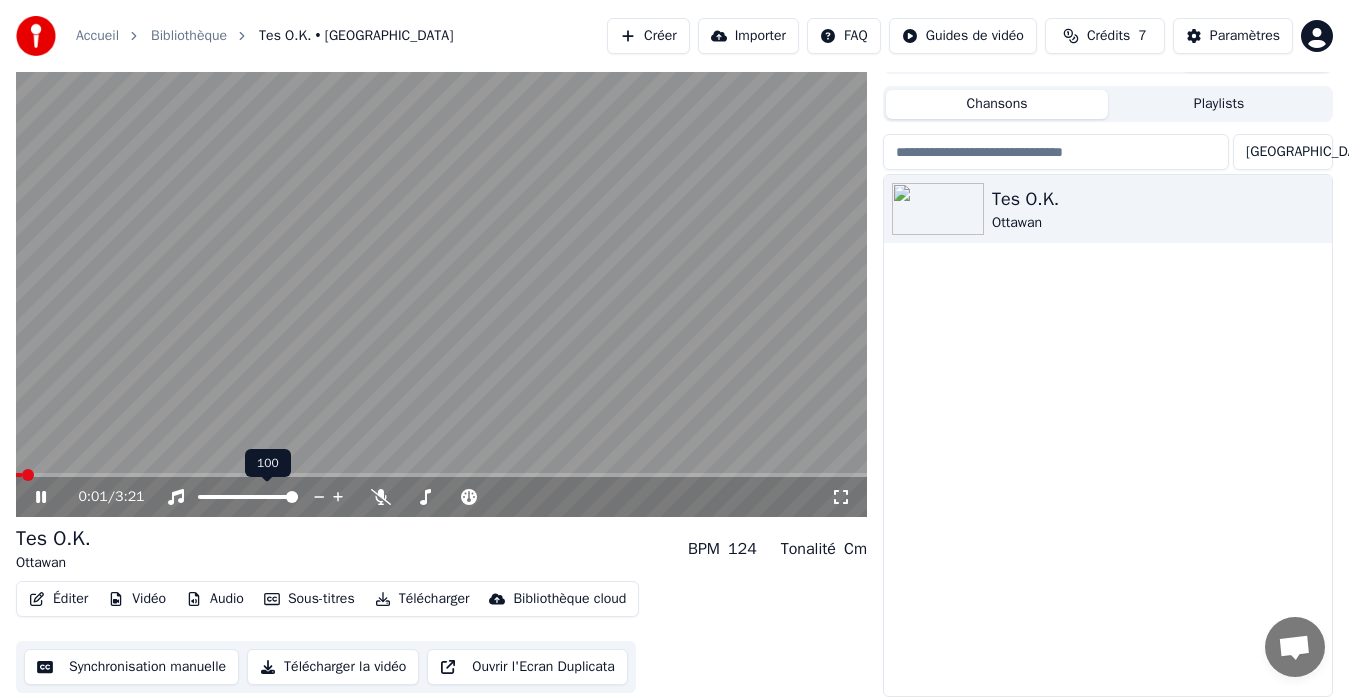 click at bounding box center [266, 497] 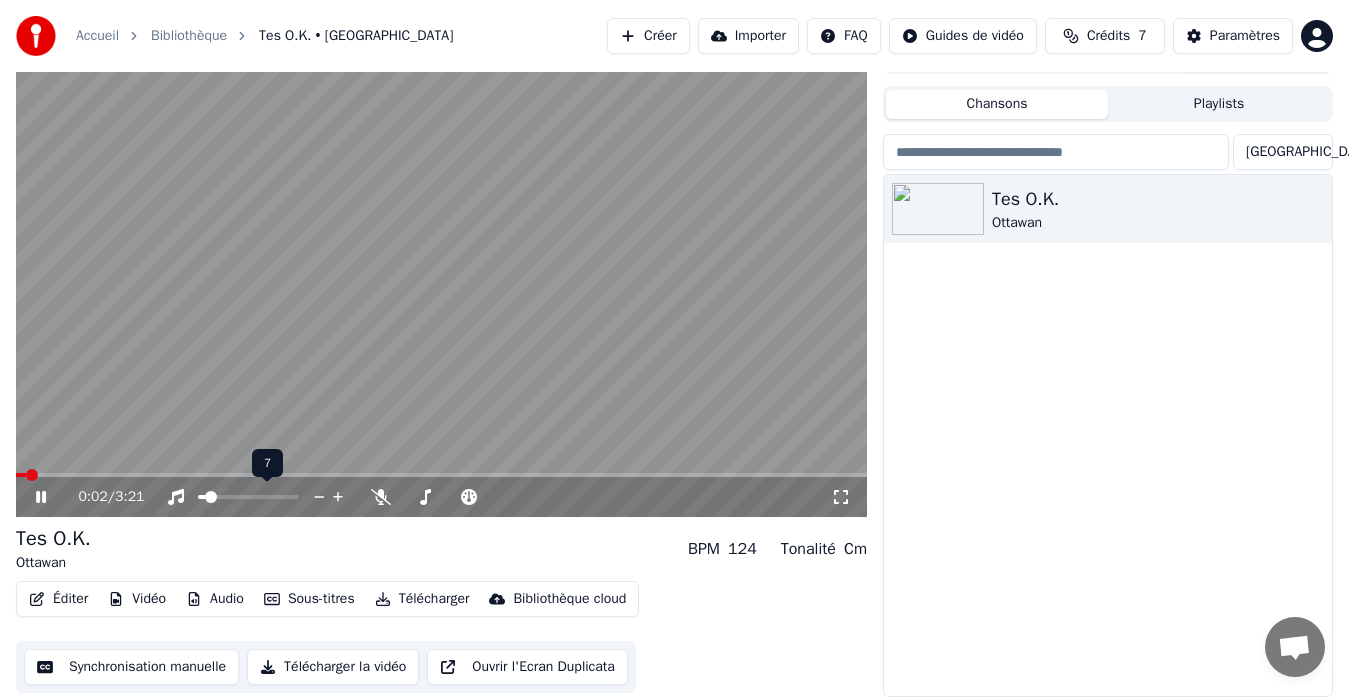 click at bounding box center (201, 497) 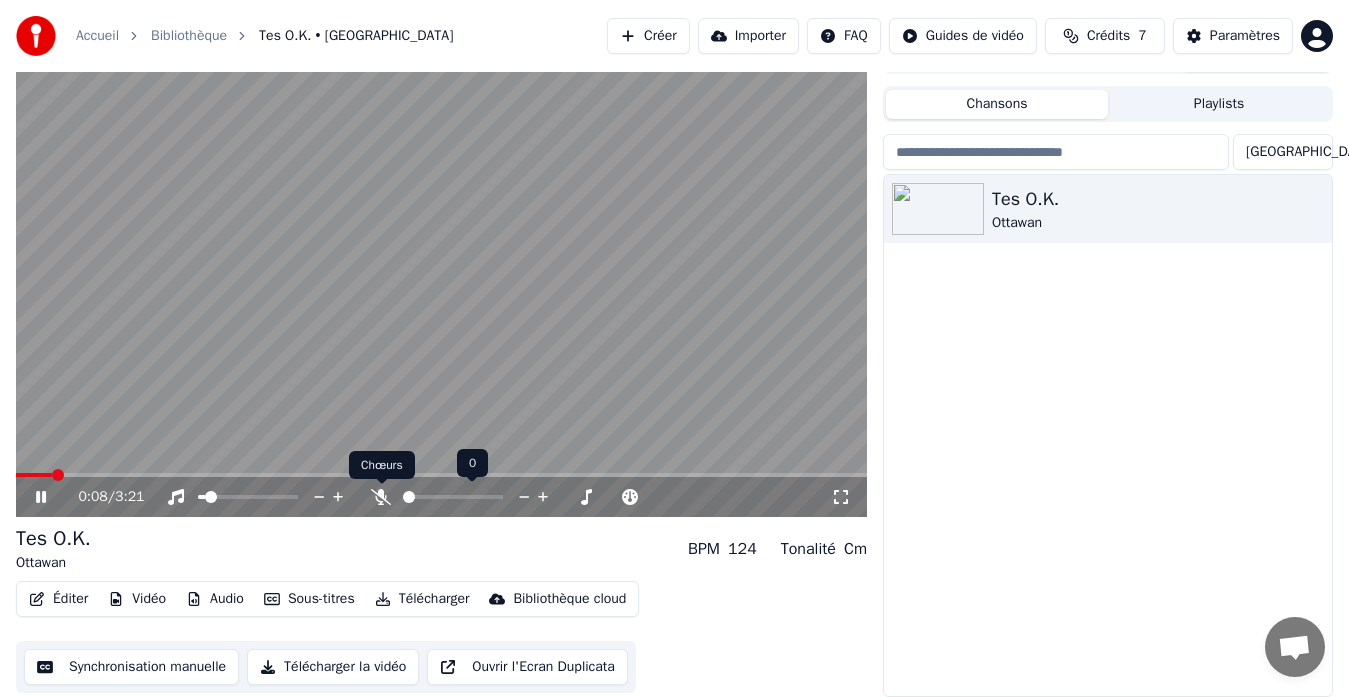 click 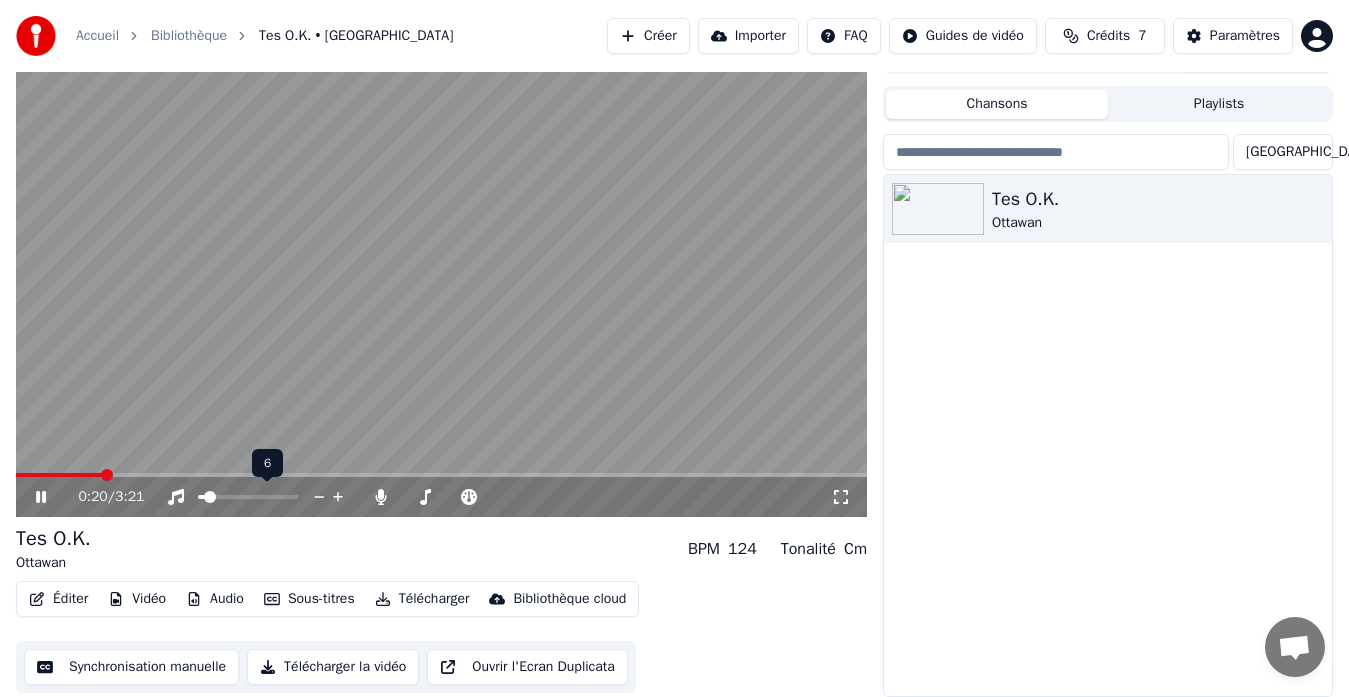 click at bounding box center (210, 497) 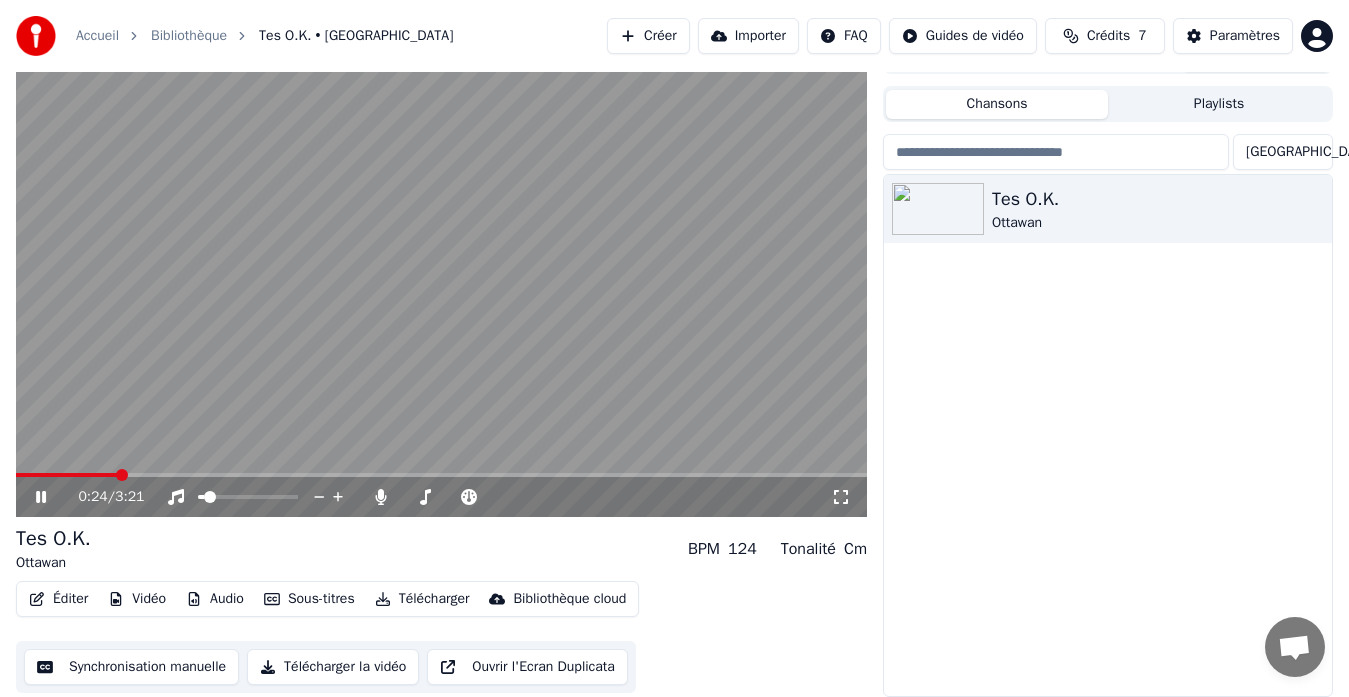 click on "0:24  /  3:21" at bounding box center (441, 497) 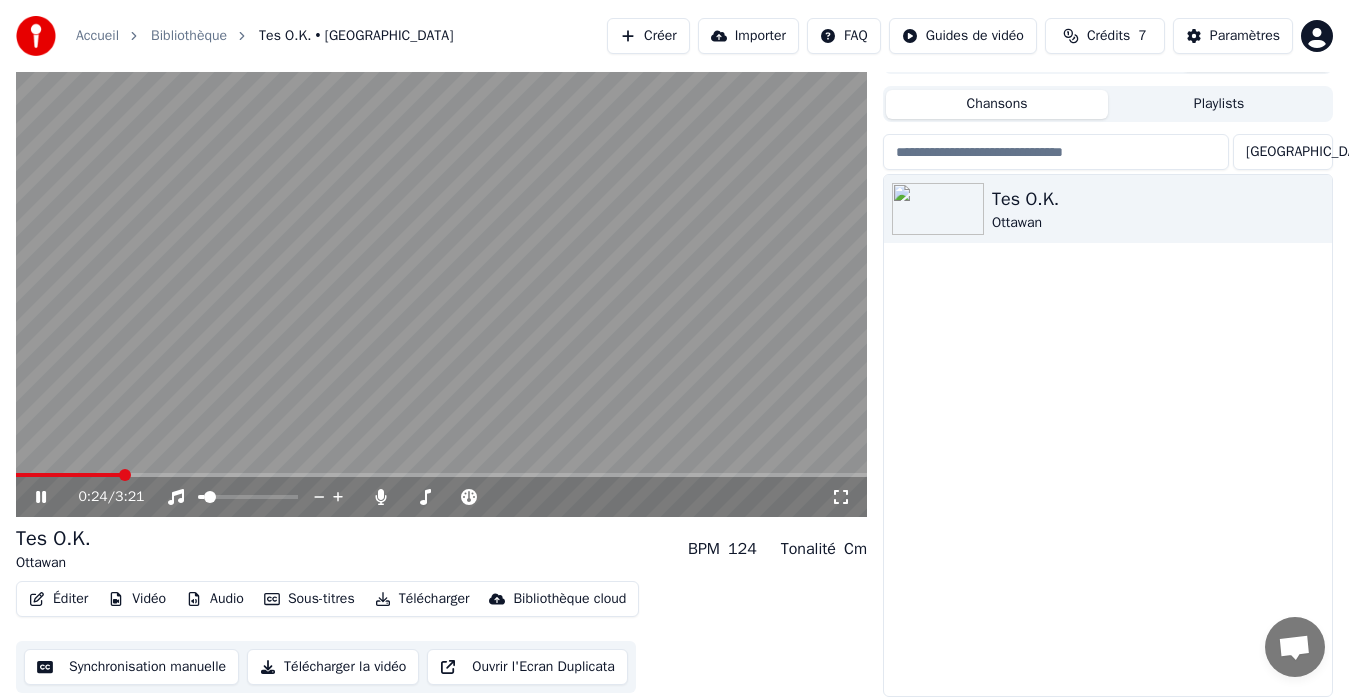 click on "0:24  /  3:21" at bounding box center (441, 497) 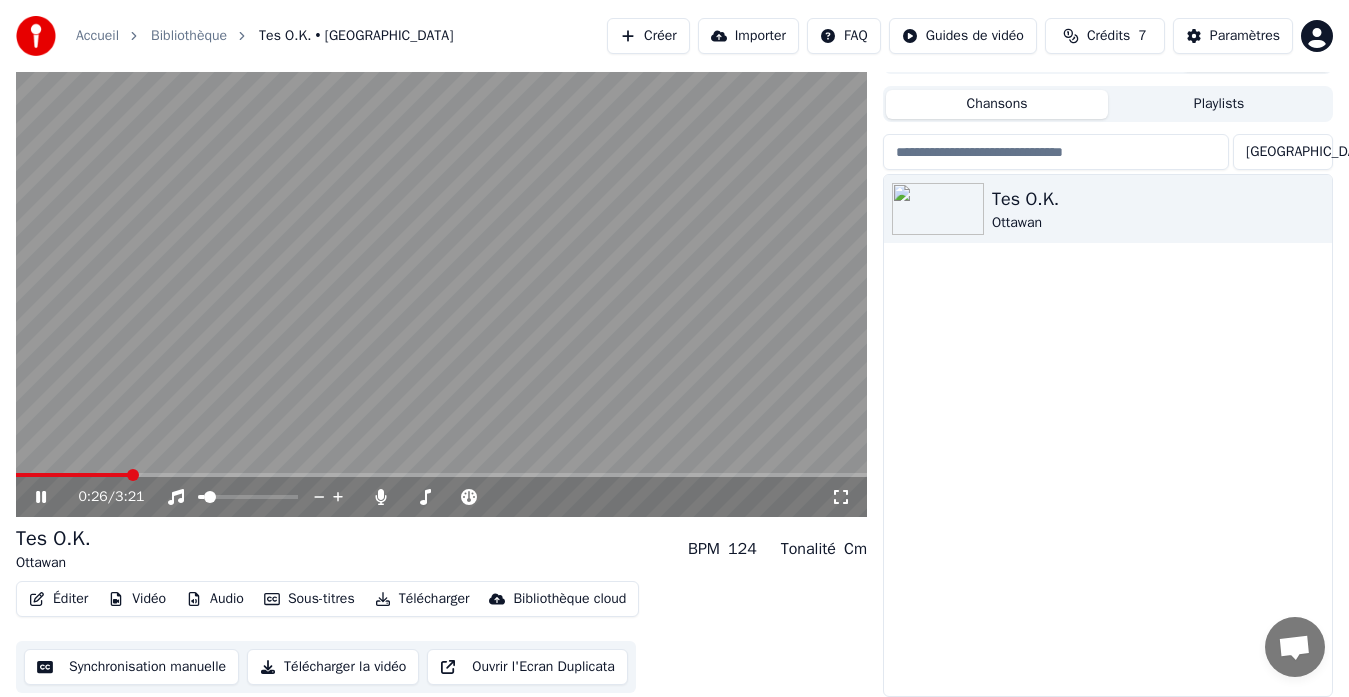 click 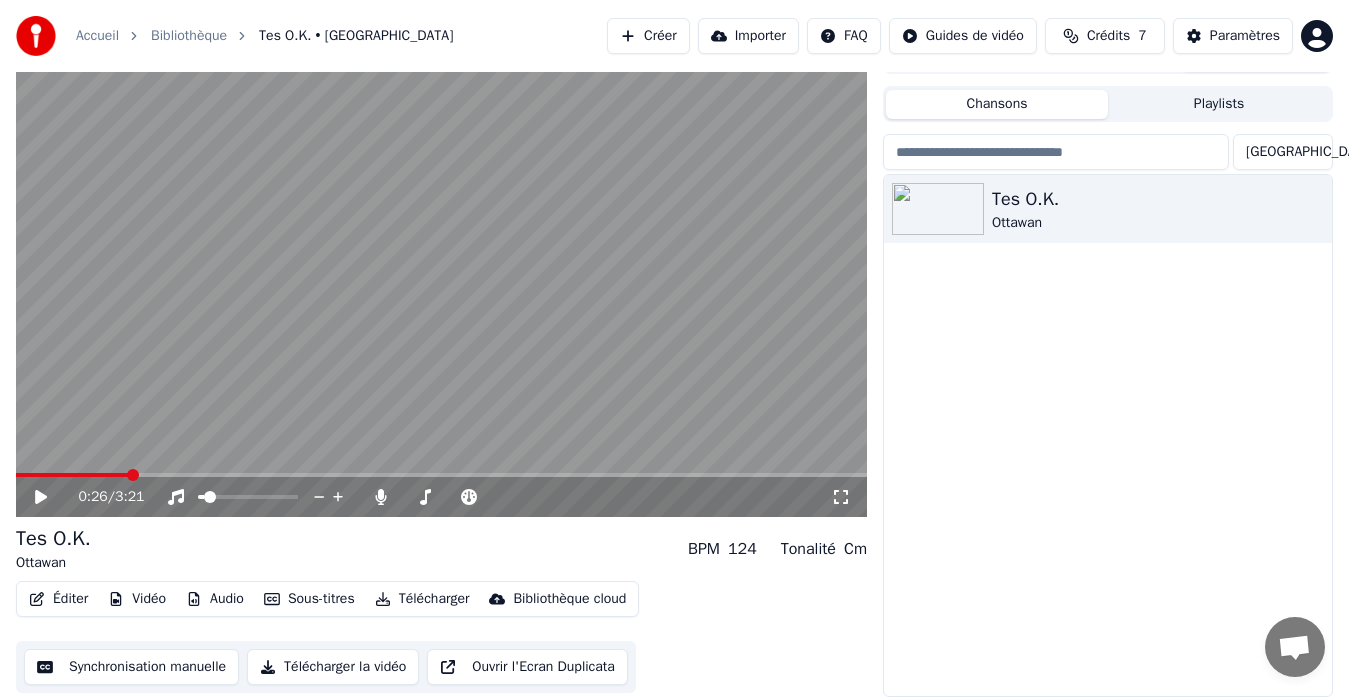 click on "Tes O.K. Ottawan BPM 124 Tonalité Cm" at bounding box center [441, 549] 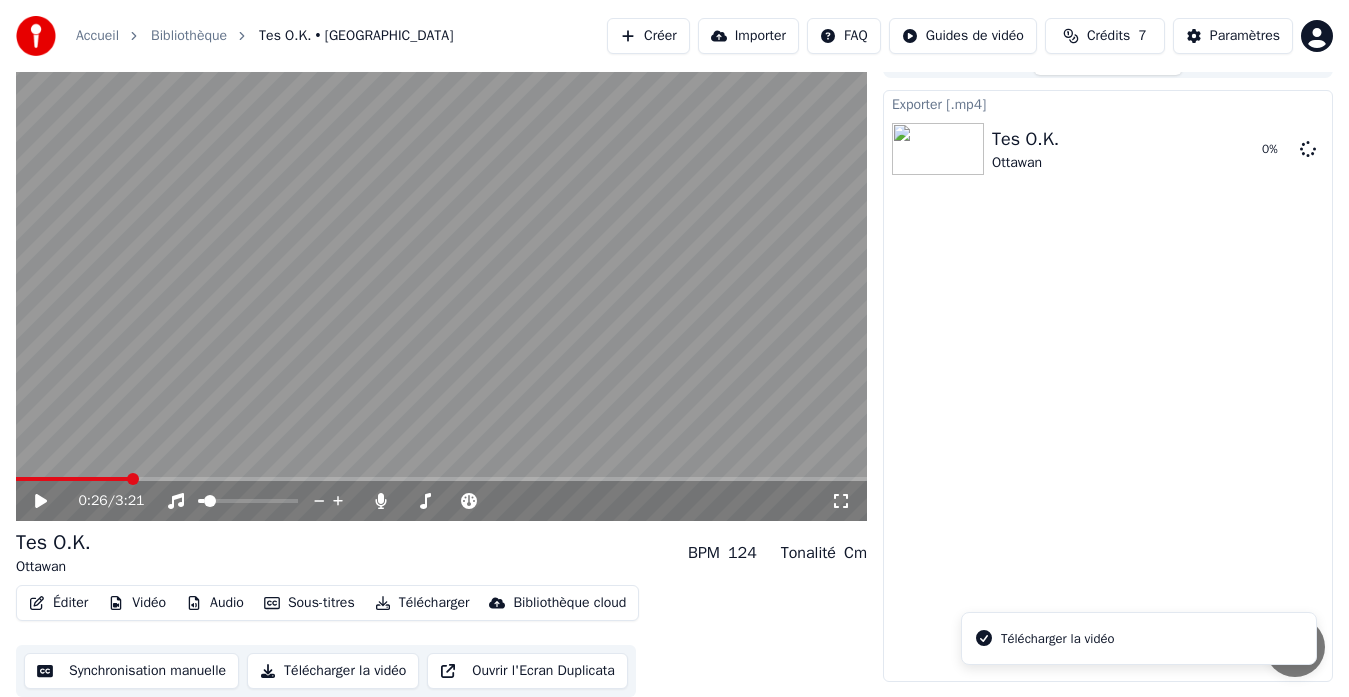scroll, scrollTop: 30, scrollLeft: 0, axis: vertical 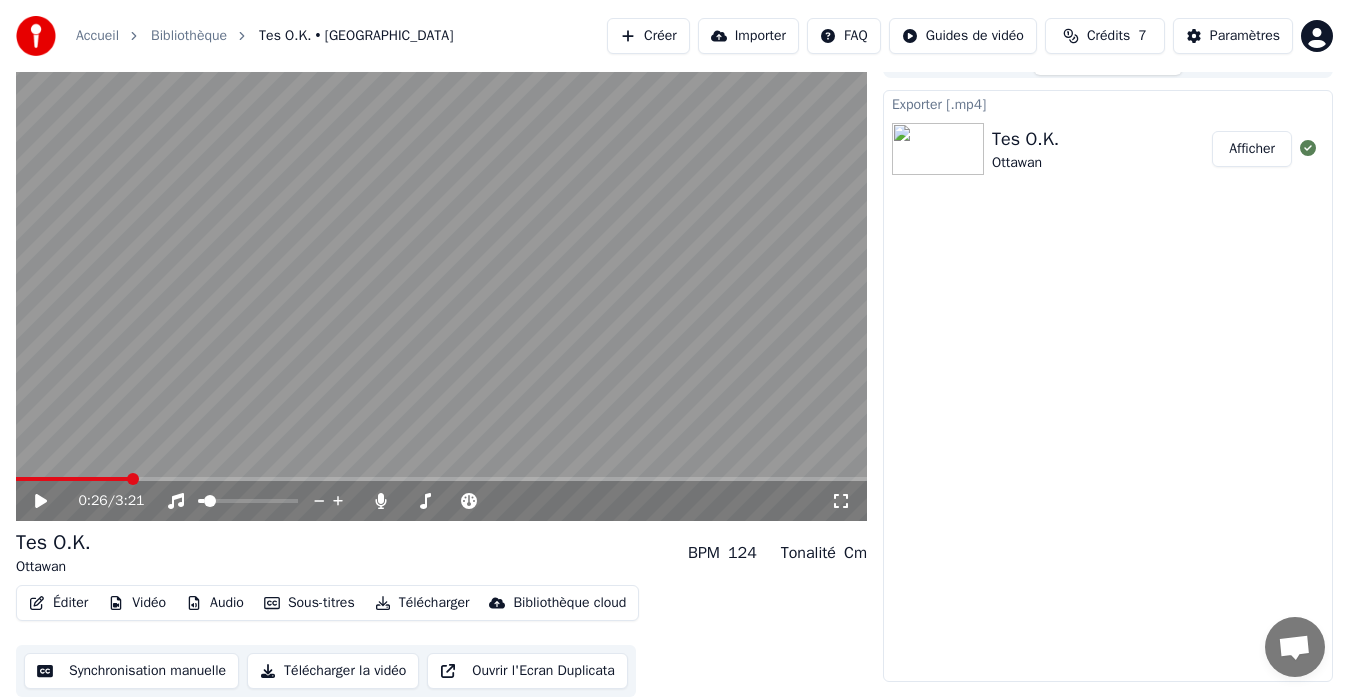 click on "Afficher" at bounding box center [1252, 149] 